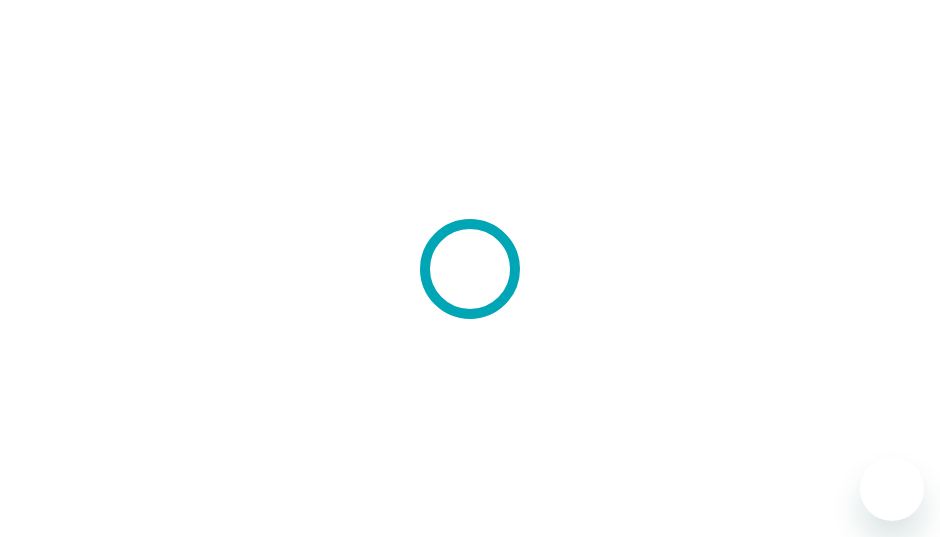 scroll, scrollTop: 0, scrollLeft: 0, axis: both 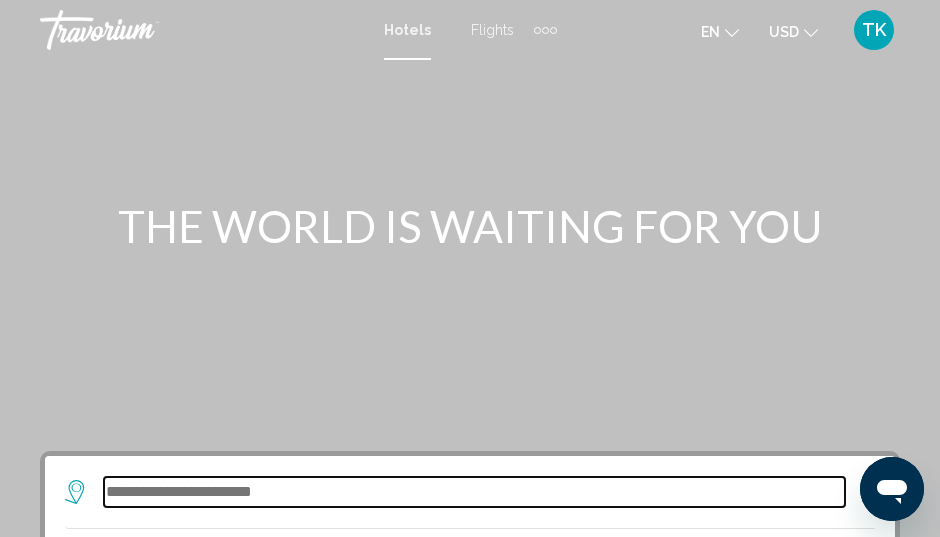 click at bounding box center [474, 492] 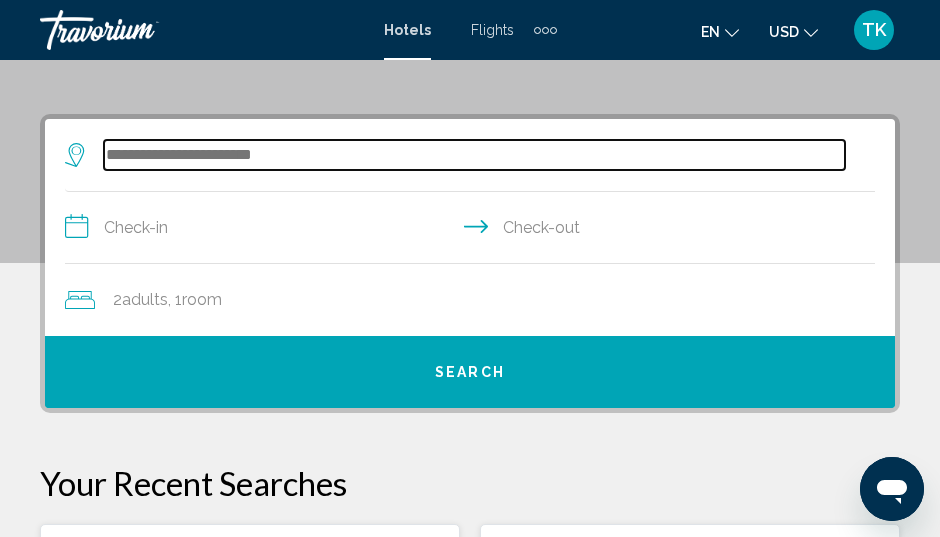 scroll, scrollTop: 386, scrollLeft: 0, axis: vertical 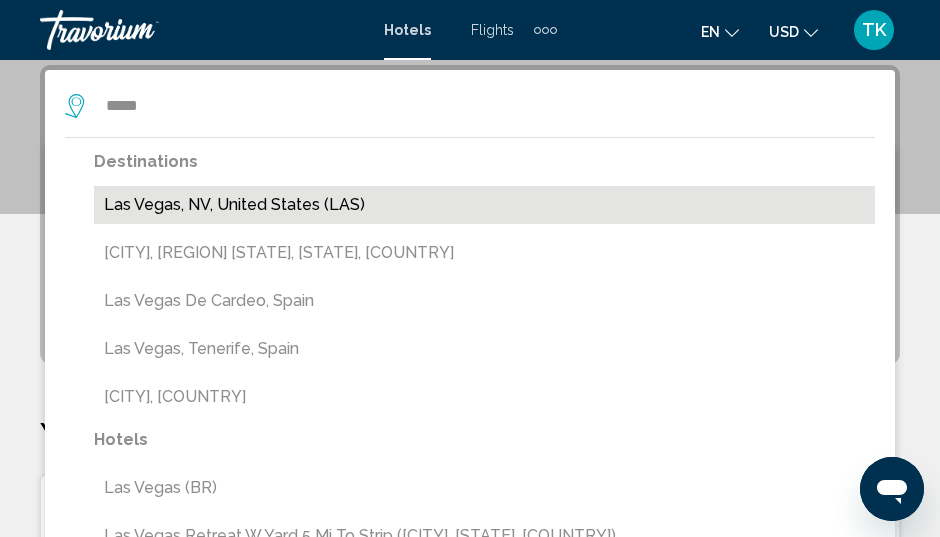 click on "Las Vegas, NV, United States (LAS)" at bounding box center (484, 205) 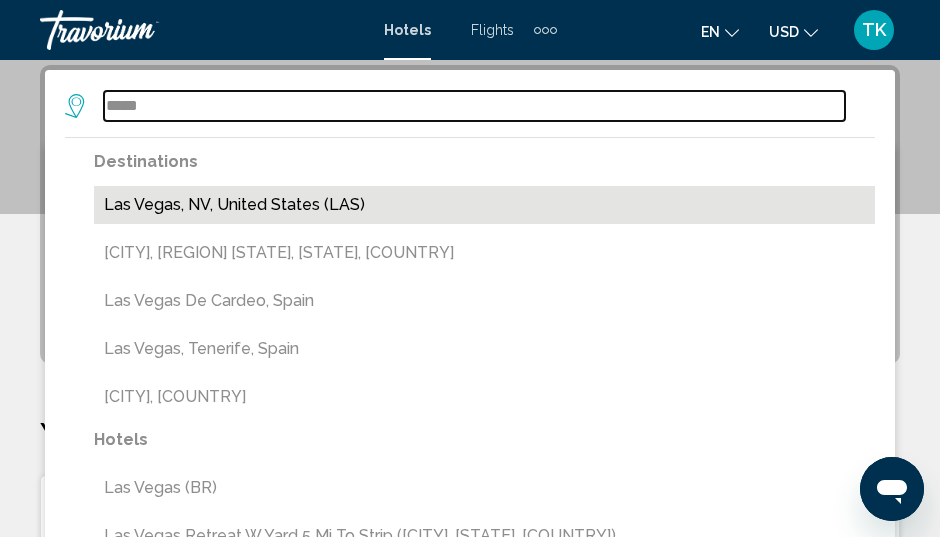 type on "**********" 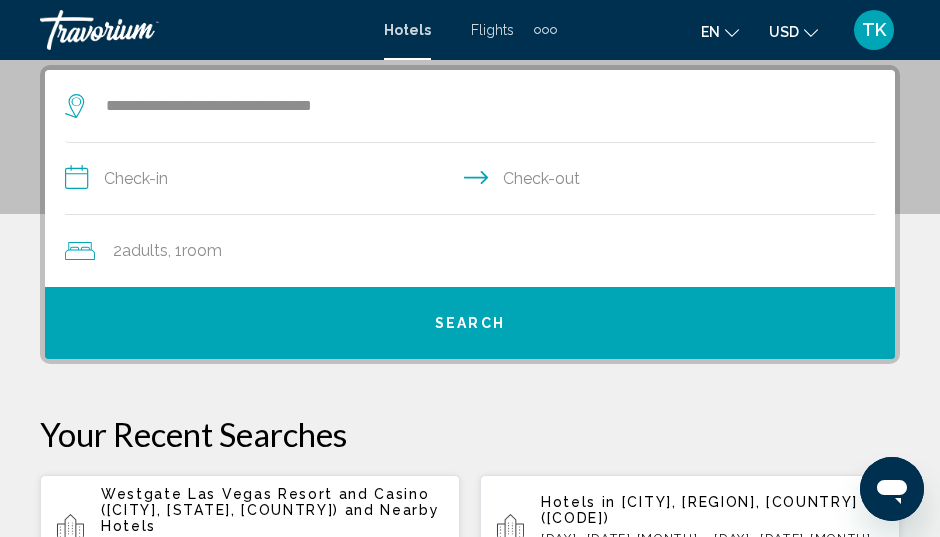 click on "**********" at bounding box center (474, 181) 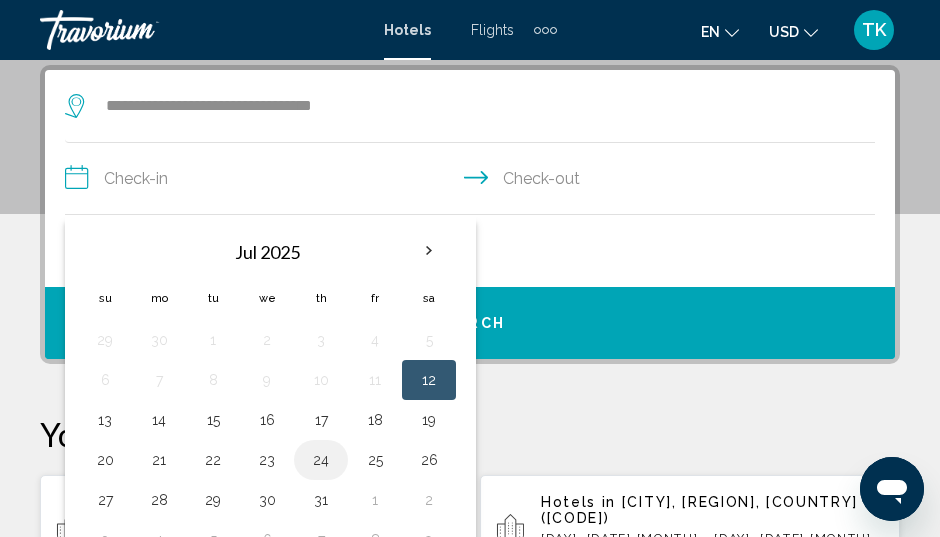 click on "24" at bounding box center (321, 460) 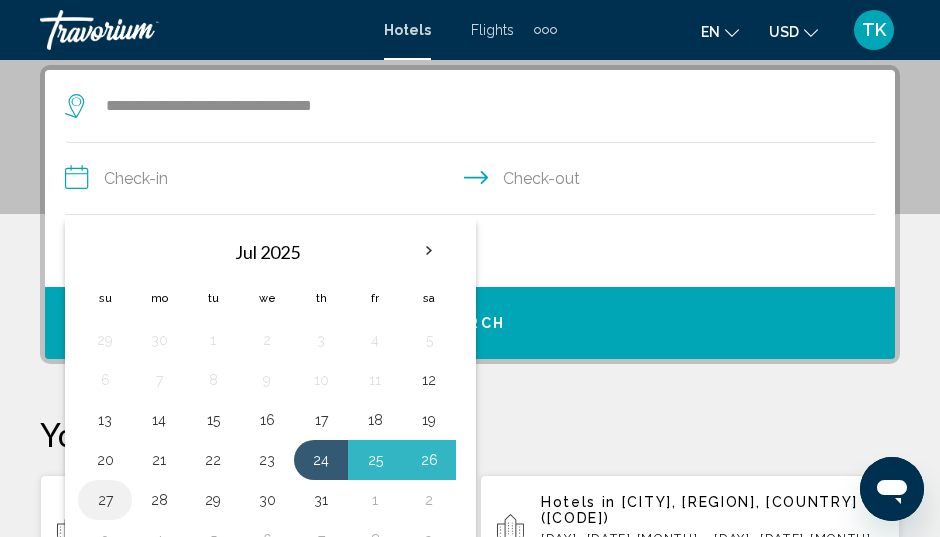 click on "27" at bounding box center (105, 500) 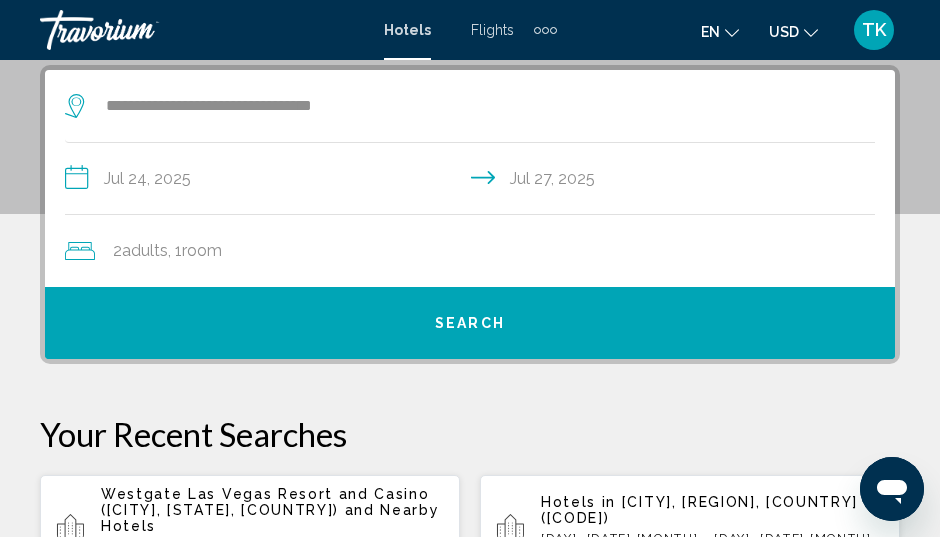 click on "Search" at bounding box center [470, 324] 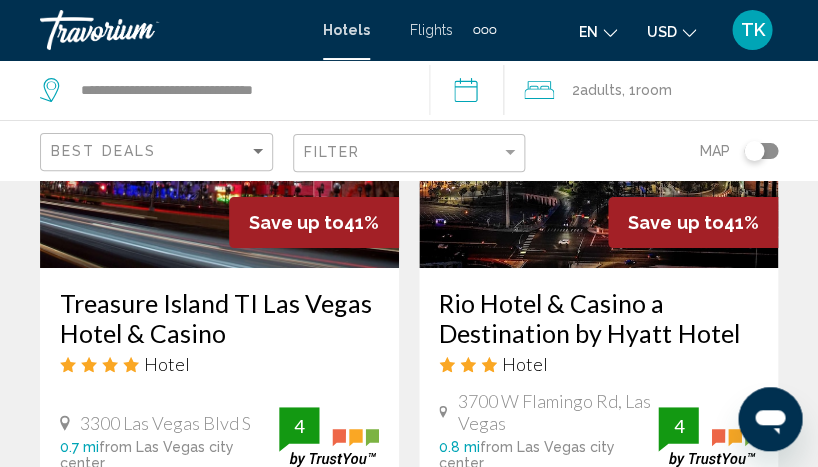 scroll, scrollTop: 2575, scrollLeft: 0, axis: vertical 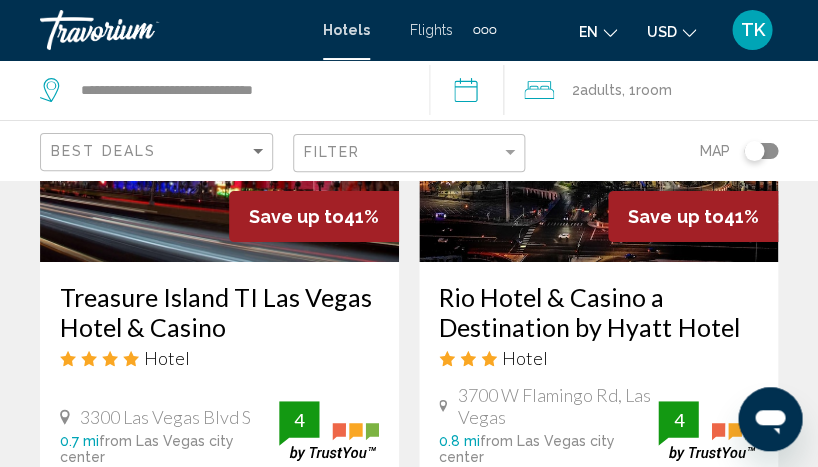 click 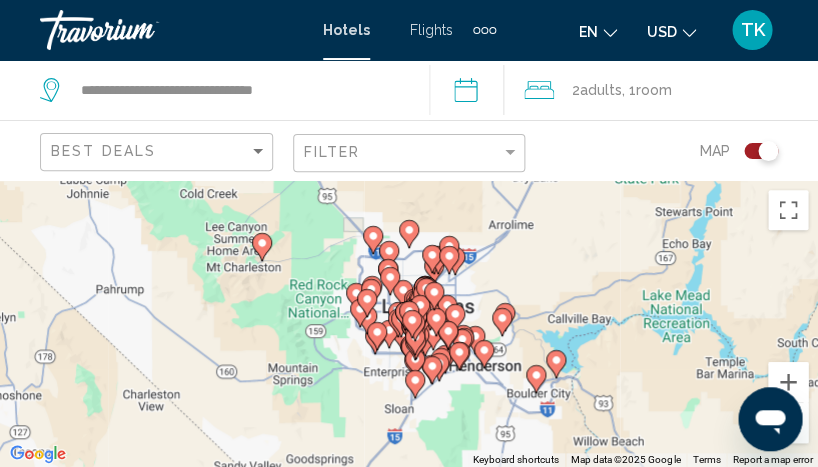 click on "To activate drag with keyboard, press Alt + Enter. Once in keyboard drag state, use the arrow keys to move the marker. To complete the drag, press the Enter key. To cancel, press Escape." at bounding box center [409, 323] 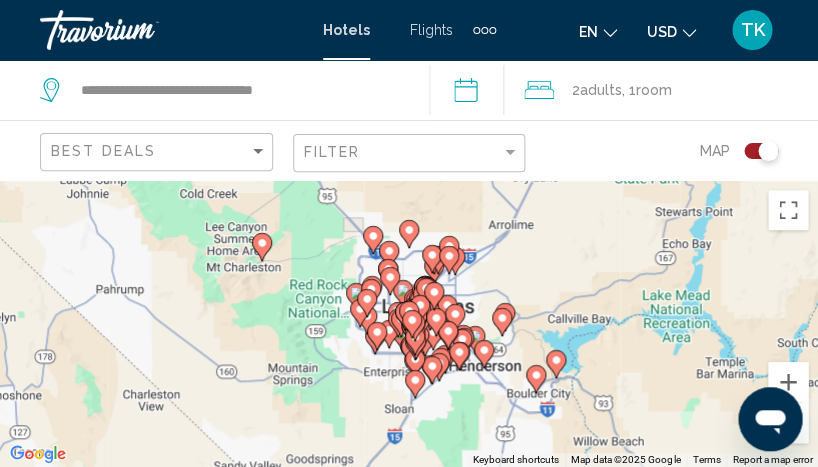 click on "To activate drag with keyboard, press Alt + Enter. Once in keyboard drag state, use the arrow keys to move the marker. To complete the drag, press the Enter key. To cancel, press Escape." at bounding box center (409, 323) 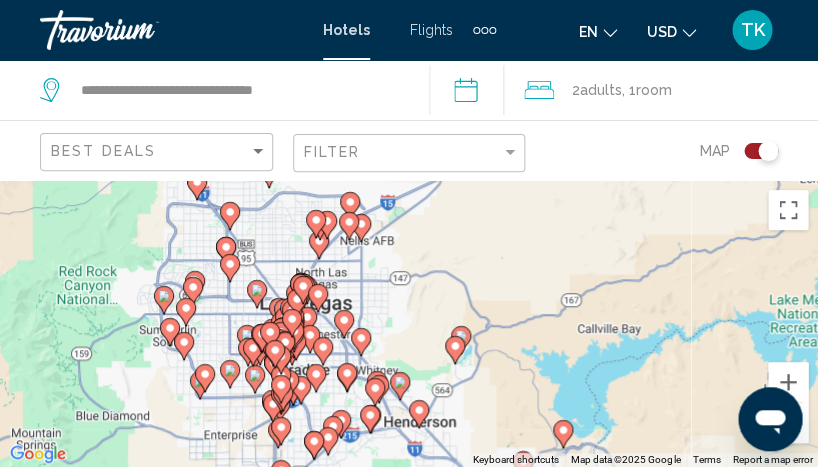 click on "To activate drag with keyboard, press Alt + Enter. Once in keyboard drag state, use the arrow keys to move the marker. To complete the drag, press the Enter key. To cancel, press Escape." at bounding box center (409, 323) 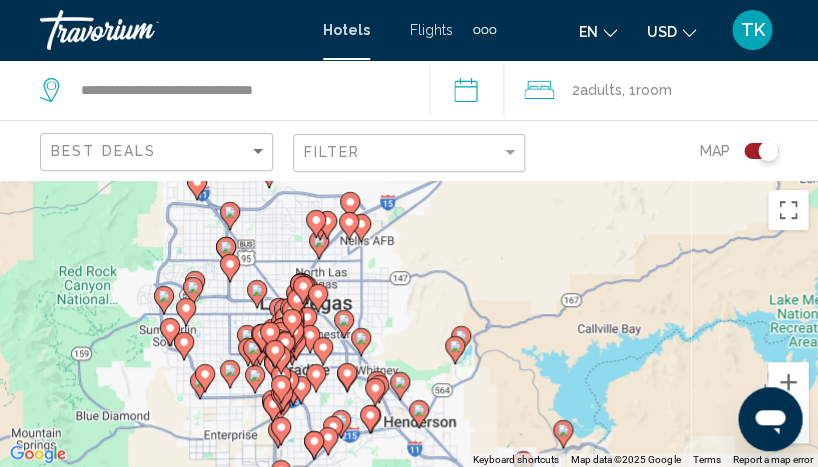 click on "To activate drag with keyboard, press Alt + Enter. Once in keyboard drag state, use the arrow keys to move the marker. To complete the drag, press the Enter key. To cancel, press Escape." at bounding box center [409, 323] 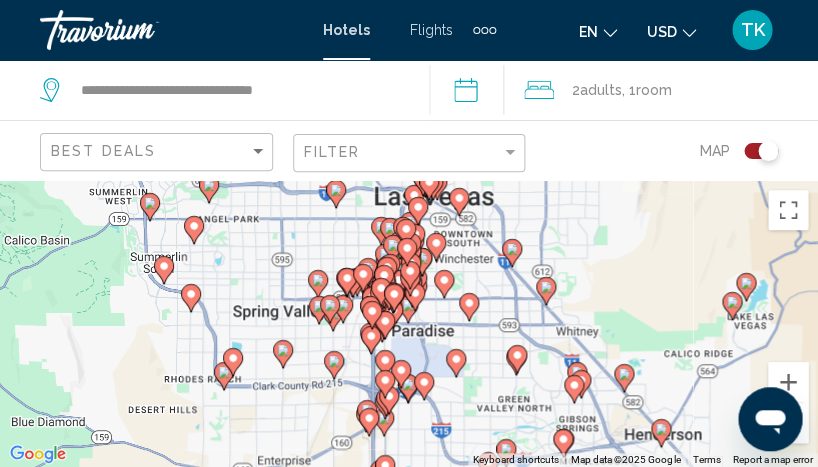 drag, startPoint x: 346, startPoint y: 325, endPoint x: 580, endPoint y: 269, distance: 240.60756 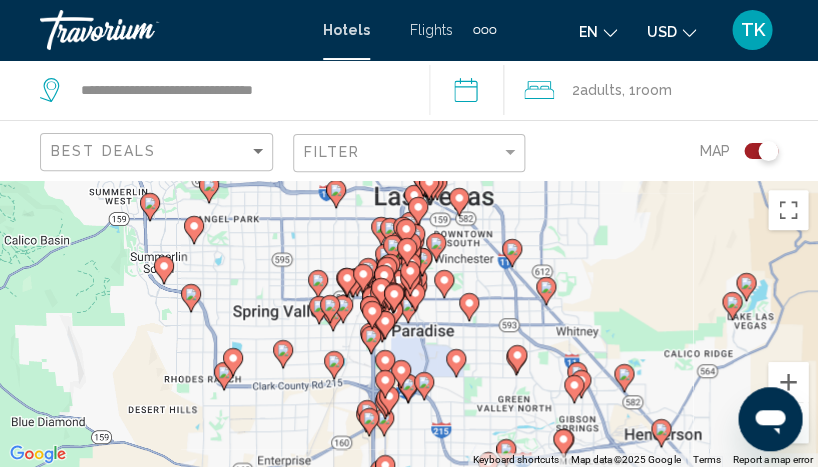 click on "To activate drag with keyboard, press Alt + Enter. Once in keyboard drag state, use the arrow keys to move the marker. To complete the drag, press the Enter key. To cancel, press Escape." at bounding box center [409, 323] 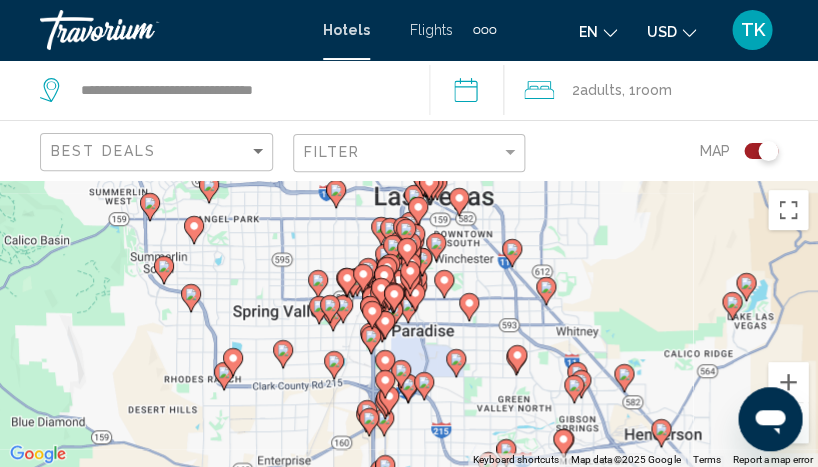 click on "To activate drag with keyboard, press Alt + Enter. Once in keyboard drag state, use the arrow keys to move the marker. To complete the drag, press the Enter key. To cancel, press Escape." at bounding box center (409, 323) 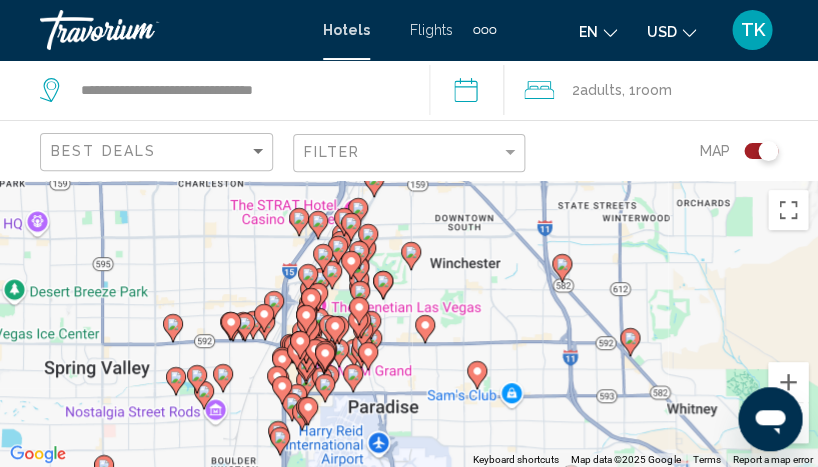 click on "To activate drag with keyboard, press Alt + Enter. Once in keyboard drag state, use the arrow keys to move the marker. To complete the drag, press the Enter key. To cancel, press Escape." at bounding box center [409, 323] 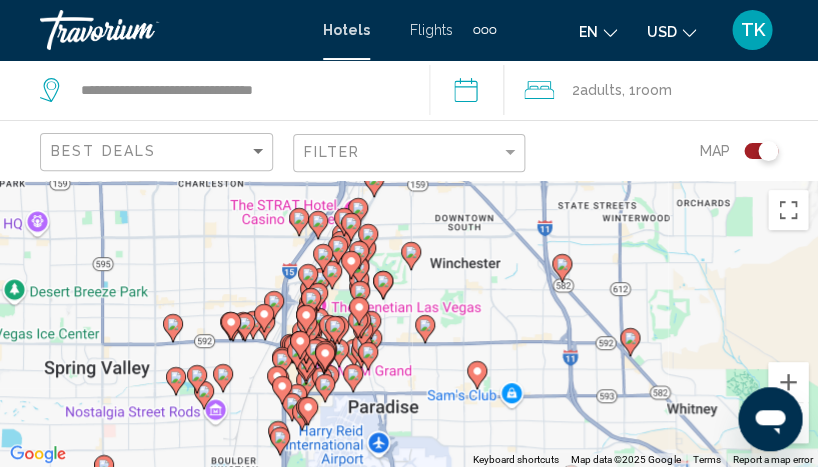 click on "To activate drag with keyboard, press Alt + Enter. Once in keyboard drag state, use the arrow keys to move the marker. To complete the drag, press the Enter key. To cancel, press Escape." at bounding box center (409, 323) 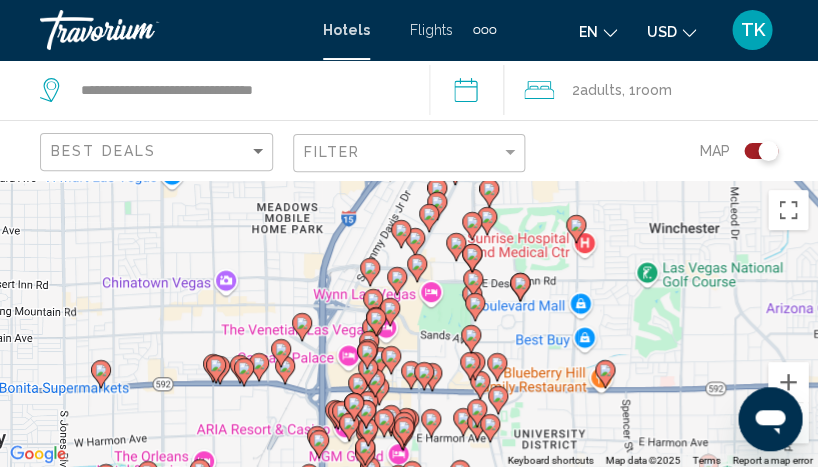 drag, startPoint x: 353, startPoint y: 255, endPoint x: 540, endPoint y: 246, distance: 187.21645 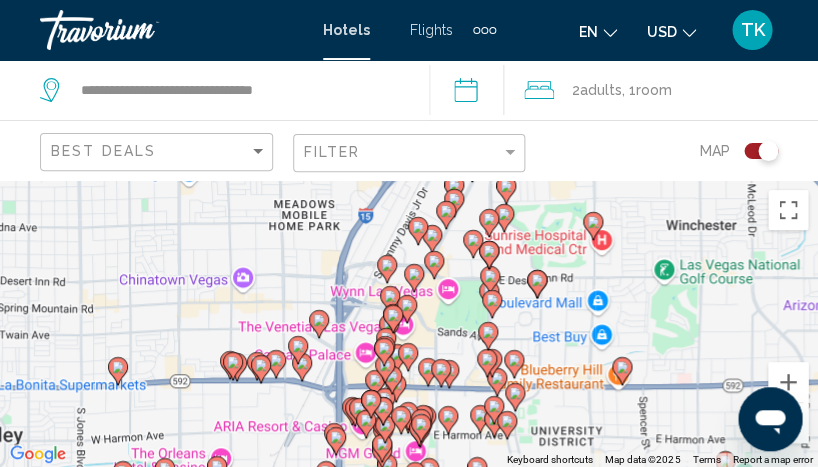 click on "To activate drag with keyboard, press Alt + Enter. Once in keyboard drag state, use the arrow keys to move the marker. To complete the drag, press the Enter key. To cancel, press Escape." at bounding box center (409, 323) 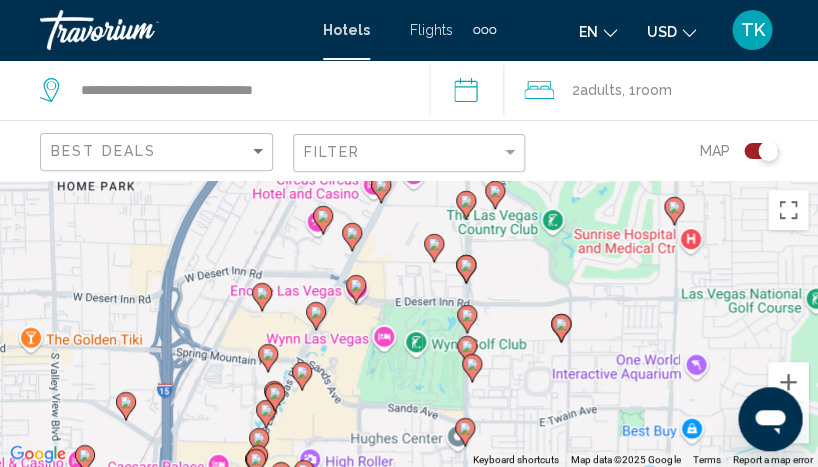 click on "To activate drag with keyboard, press Alt + Enter. Once in keyboard drag state, use the arrow keys to move the marker. To complete the drag, press the Enter key. To cancel, press Escape." at bounding box center [409, 323] 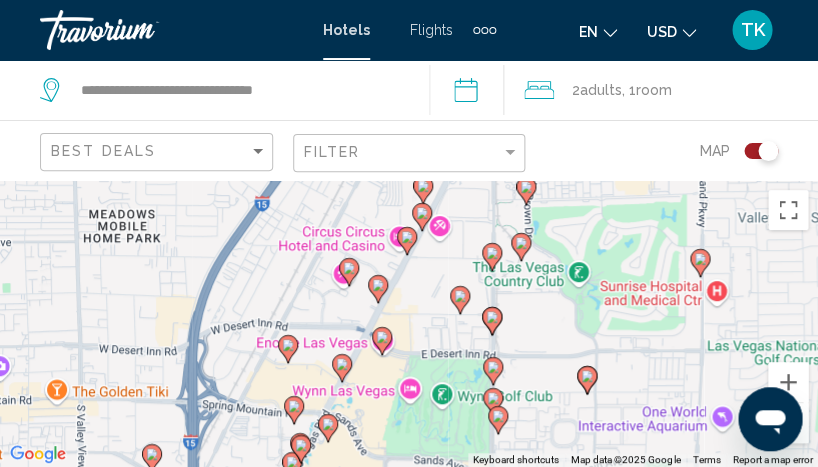 drag, startPoint x: 425, startPoint y: 277, endPoint x: 451, endPoint y: 331, distance: 59.933296 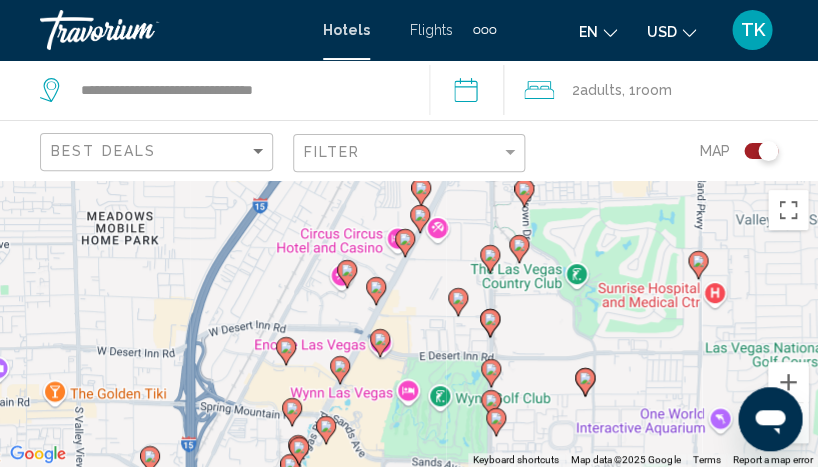 click on "To activate drag with keyboard, press Alt + Enter. Once in keyboard drag state, use the arrow keys to move the marker. To complete the drag, press the Enter key. To cancel, press Escape." at bounding box center [409, 323] 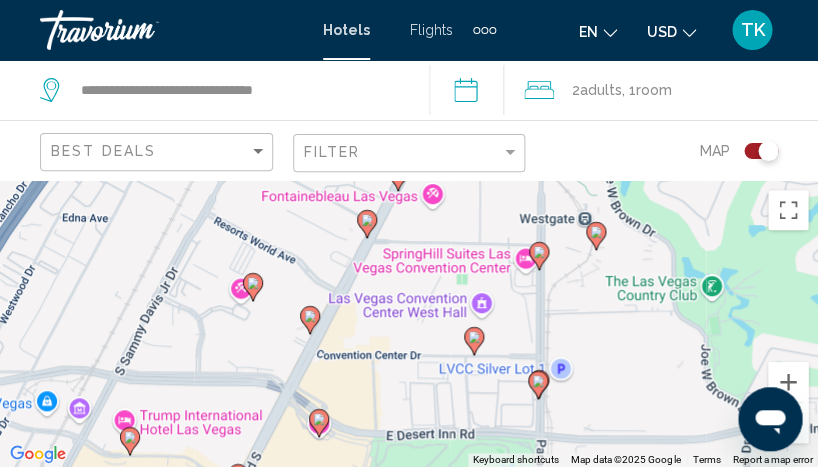 click 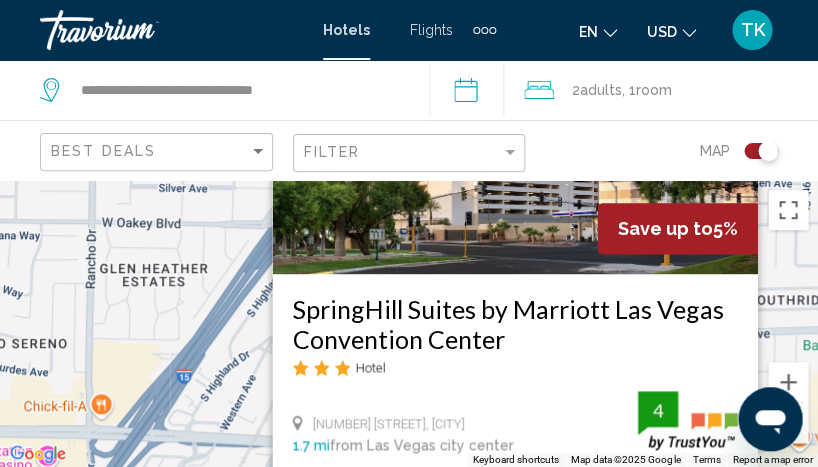 click on "To activate drag with keyboard, press Alt + Enter. Once in keyboard drag state, use the arrow keys to move the marker. To complete the drag, press the Enter key. To cancel, press Escape. Save up to  5%   SpringHill Suites by Marriott Las Vegas Convention Center
Hotel
2989 Paradise Road, Las Vegas 1.7 mi  from Las Vegas city center from hotel 4 From $658.76 USD $623.11 USD  You save  $35.65 USD
Fitness Center
Free WiFi
Room Service
Swimming Pool  4 Select Room" at bounding box center [409, 323] 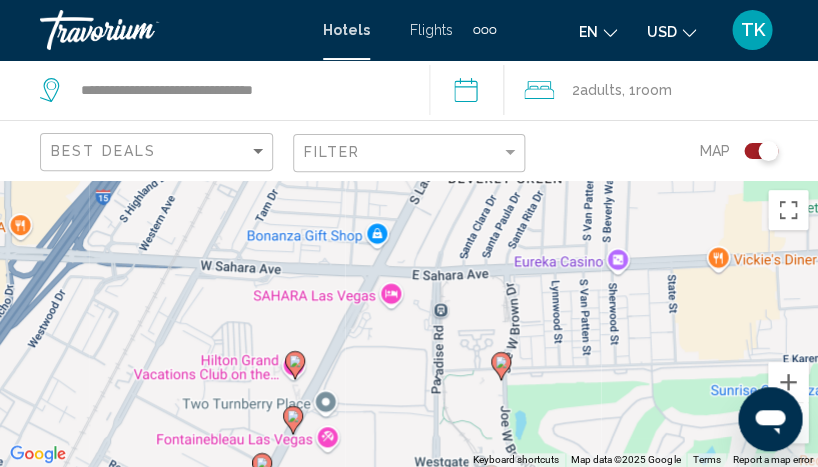 drag, startPoint x: 544, startPoint y: 346, endPoint x: 462, endPoint y: 160, distance: 203.27321 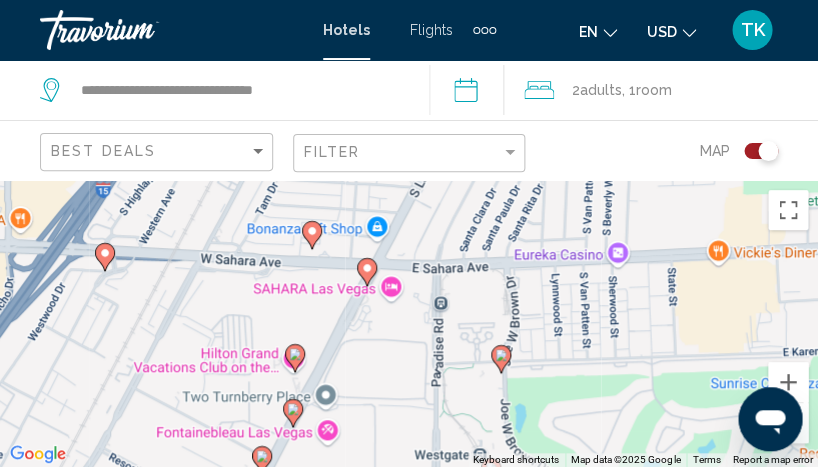click 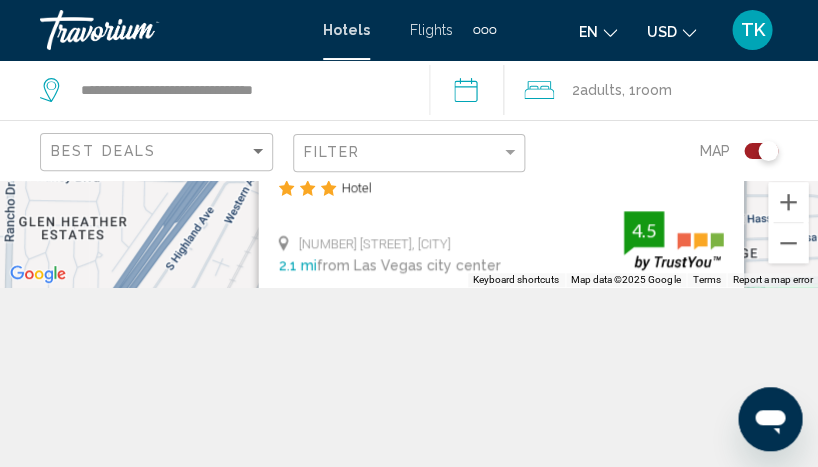 scroll, scrollTop: 180, scrollLeft: 0, axis: vertical 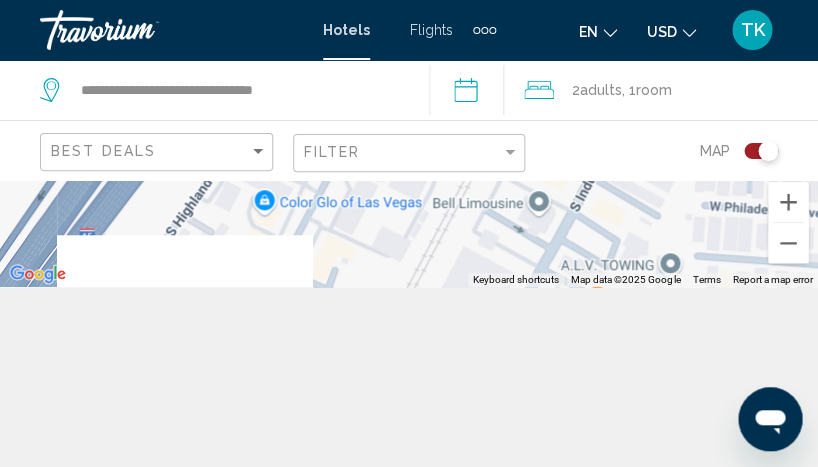 drag, startPoint x: 437, startPoint y: 282, endPoint x: 476, endPoint y: 223, distance: 70.724815 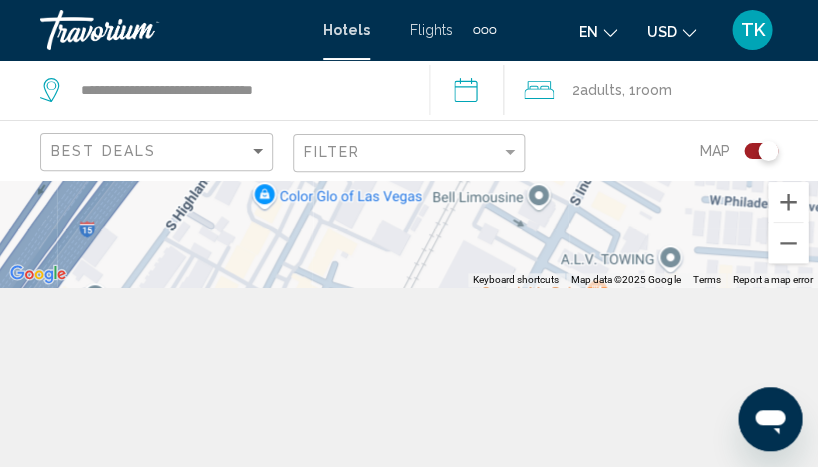 click 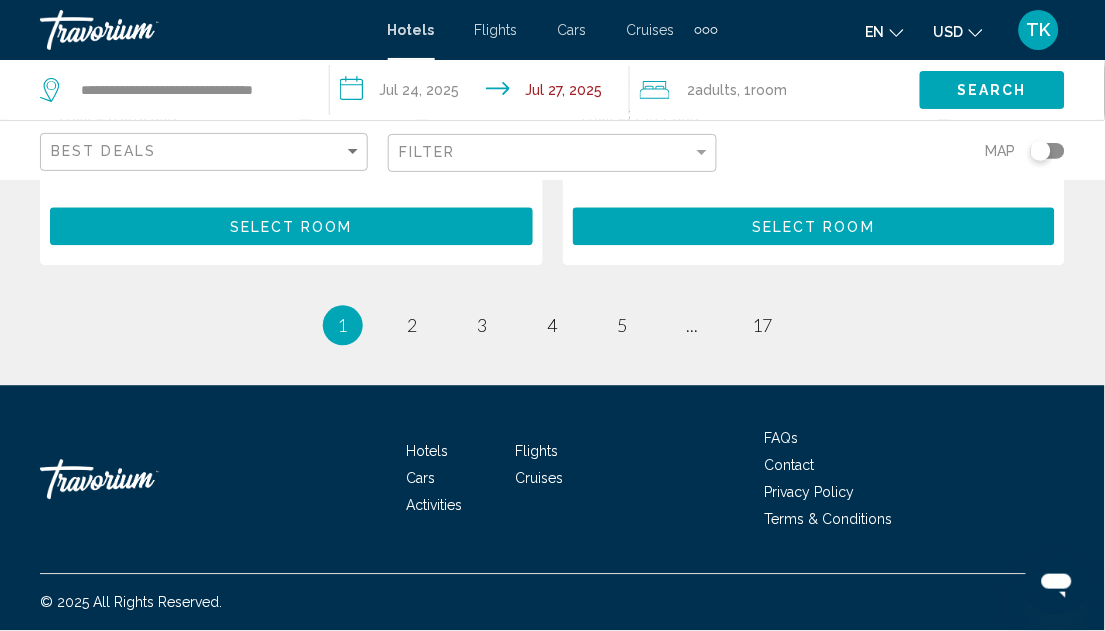scroll, scrollTop: 4382, scrollLeft: 0, axis: vertical 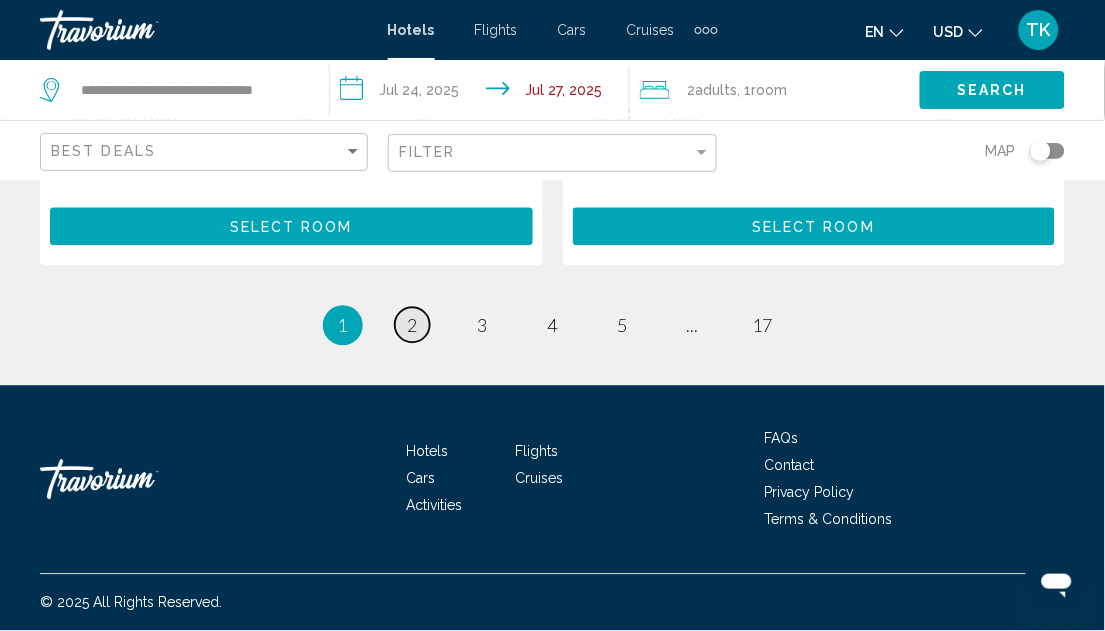 click on "2" at bounding box center [413, 326] 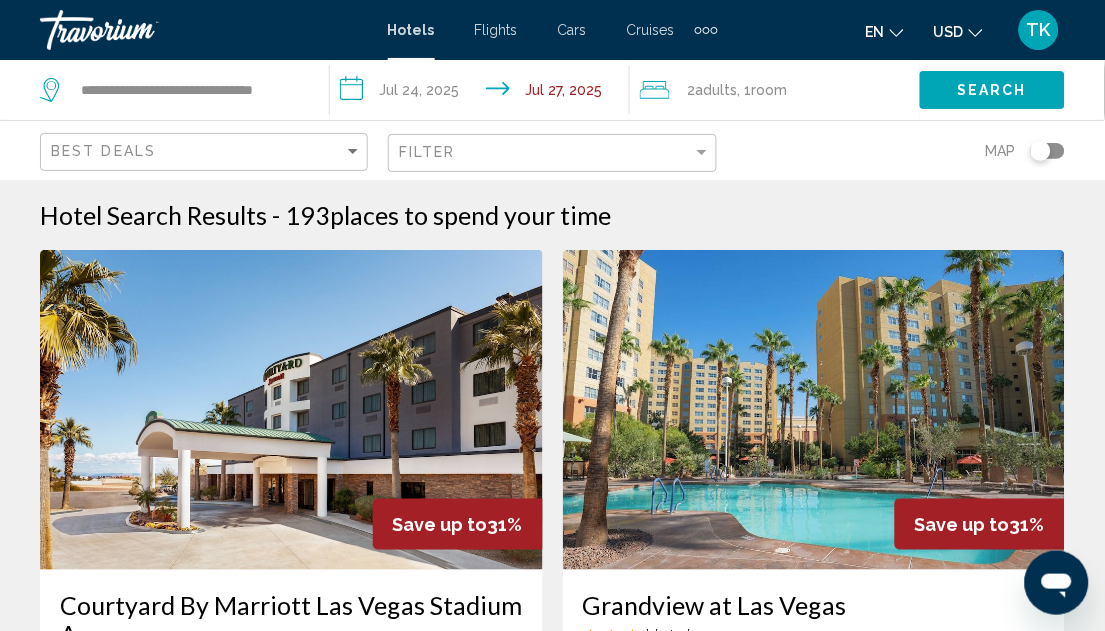 scroll, scrollTop: 0, scrollLeft: 0, axis: both 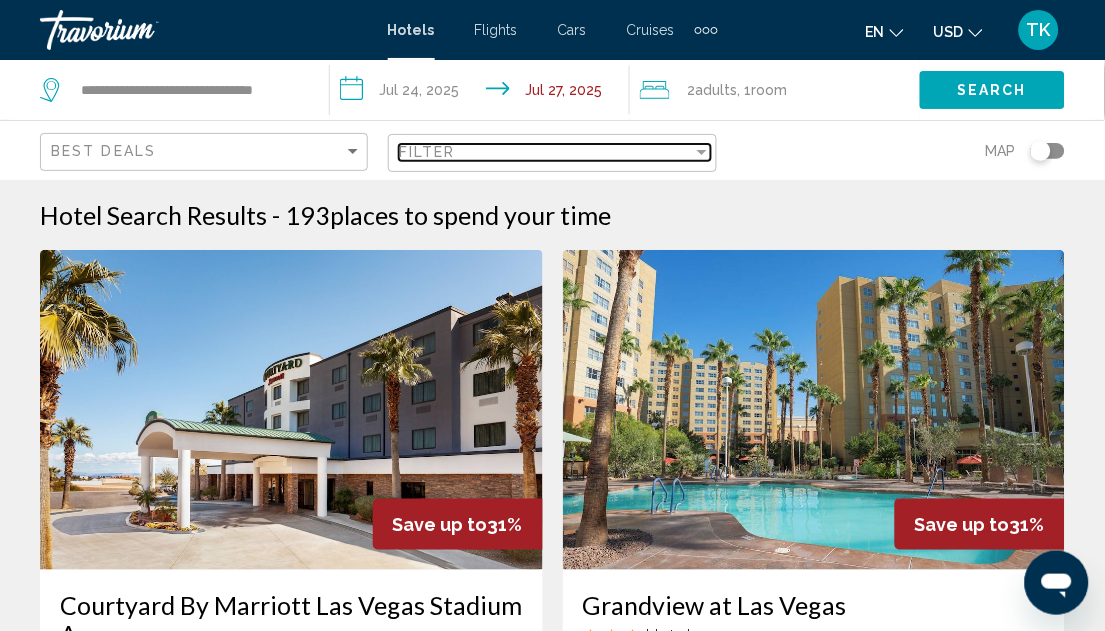 click at bounding box center [702, 152] 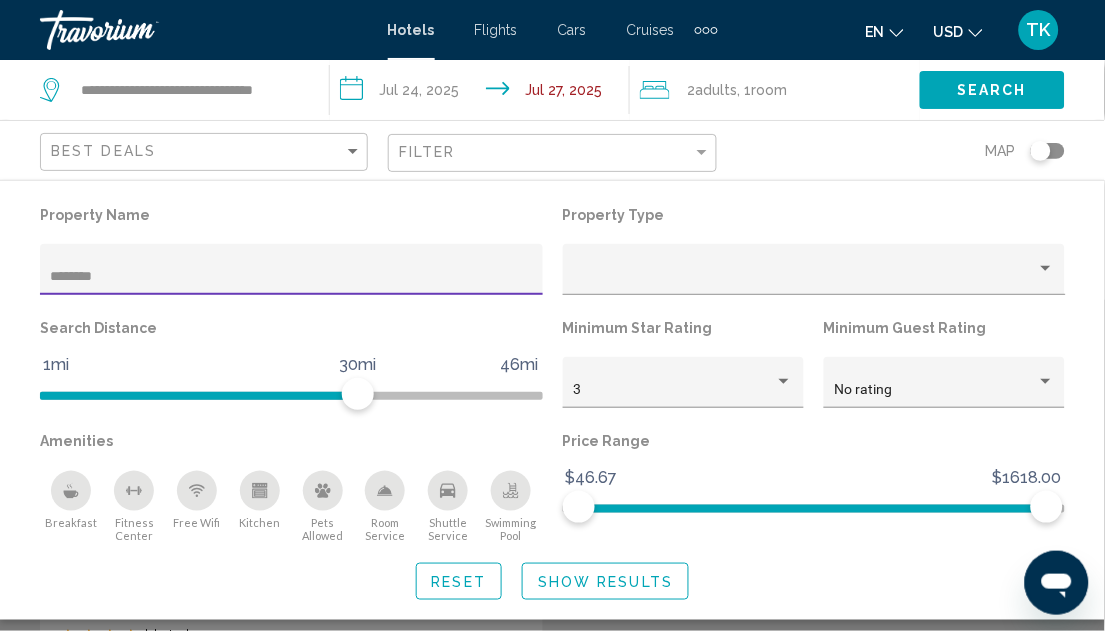 type on "*********" 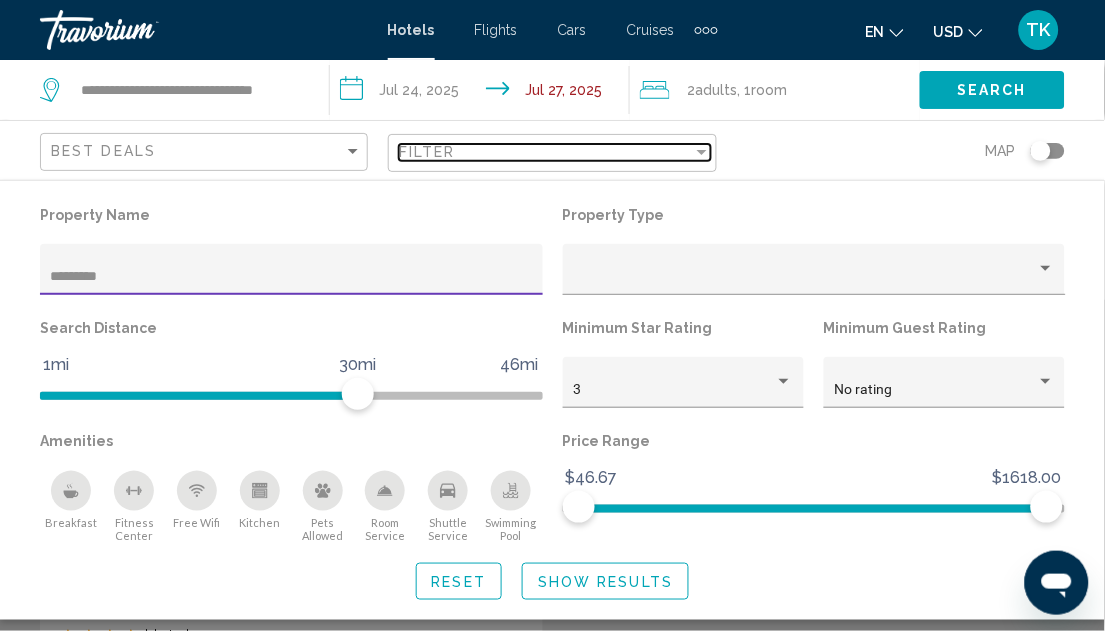 click at bounding box center (702, 152) 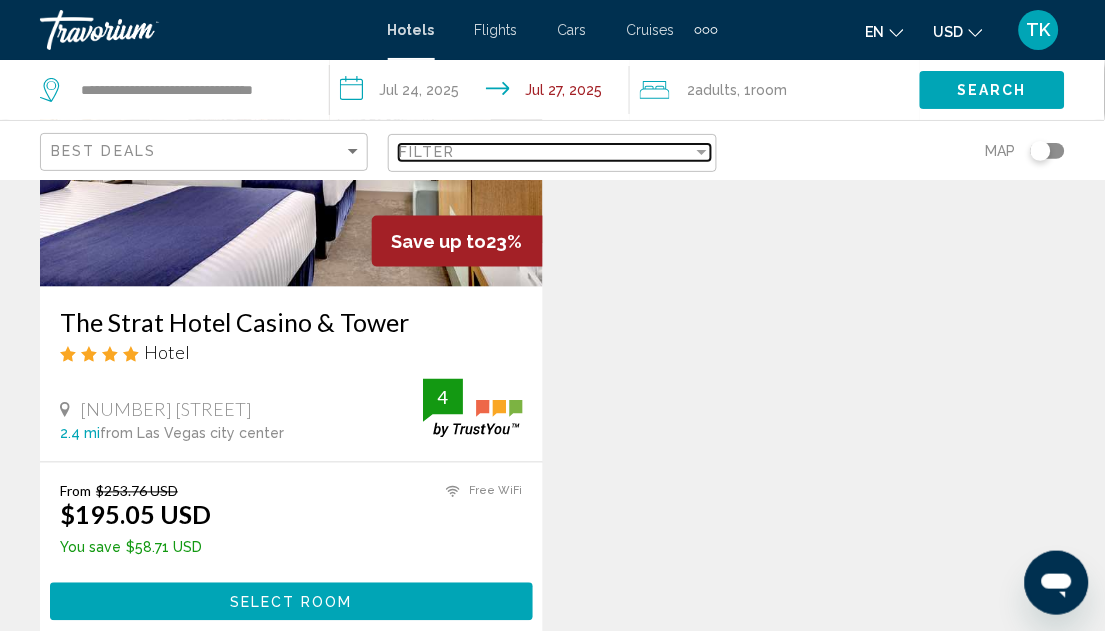 scroll, scrollTop: 285, scrollLeft: 0, axis: vertical 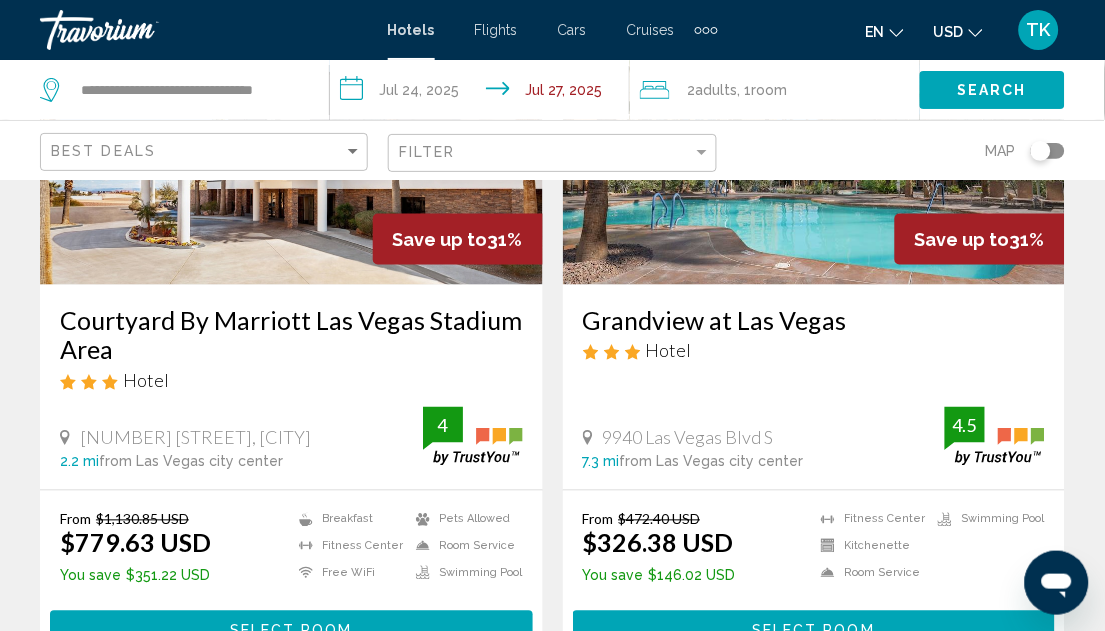 click 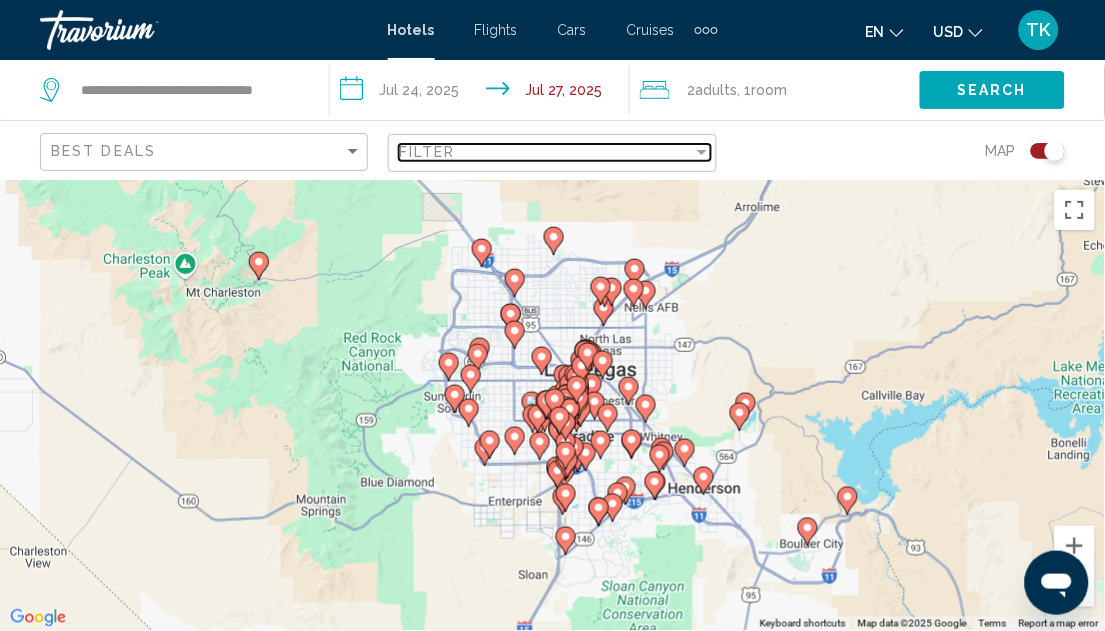 click at bounding box center (702, 152) 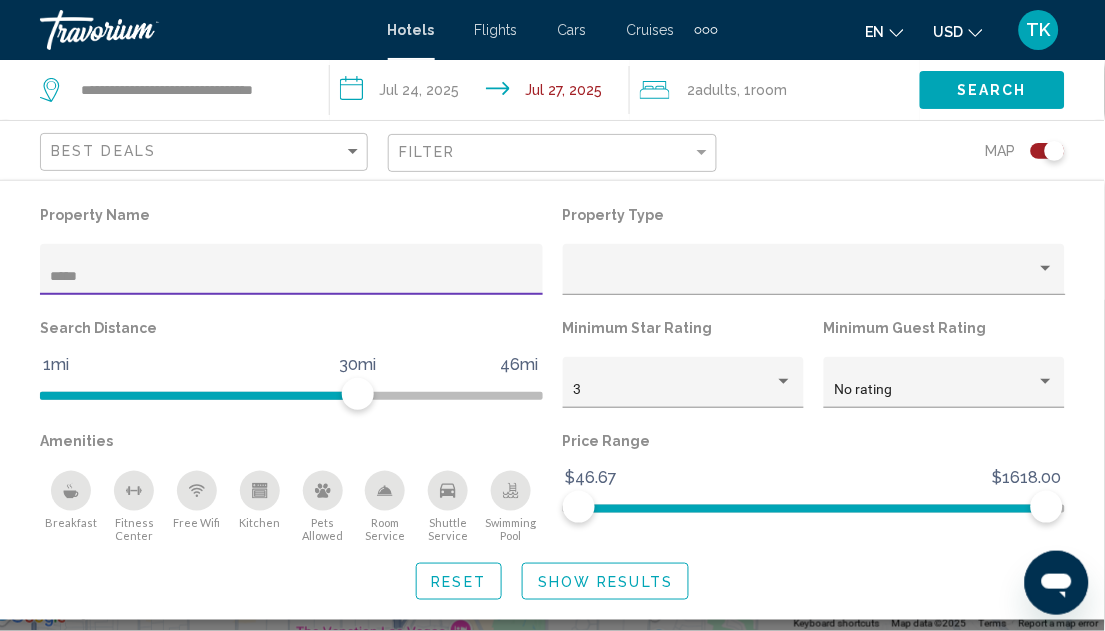 type on "******" 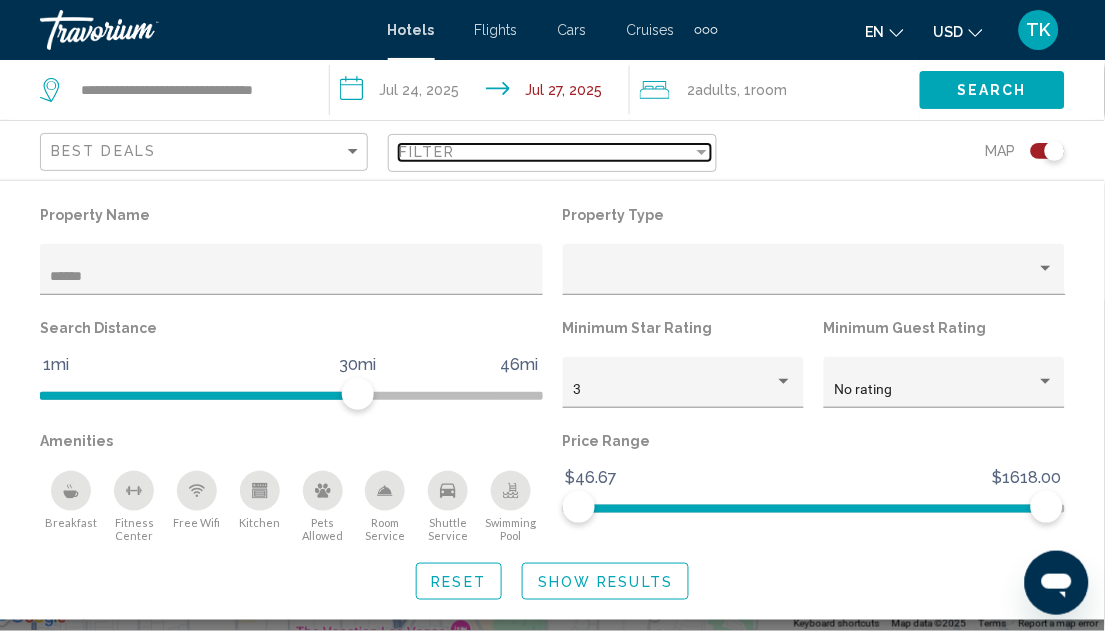 click on "Filter" at bounding box center (545, 152) 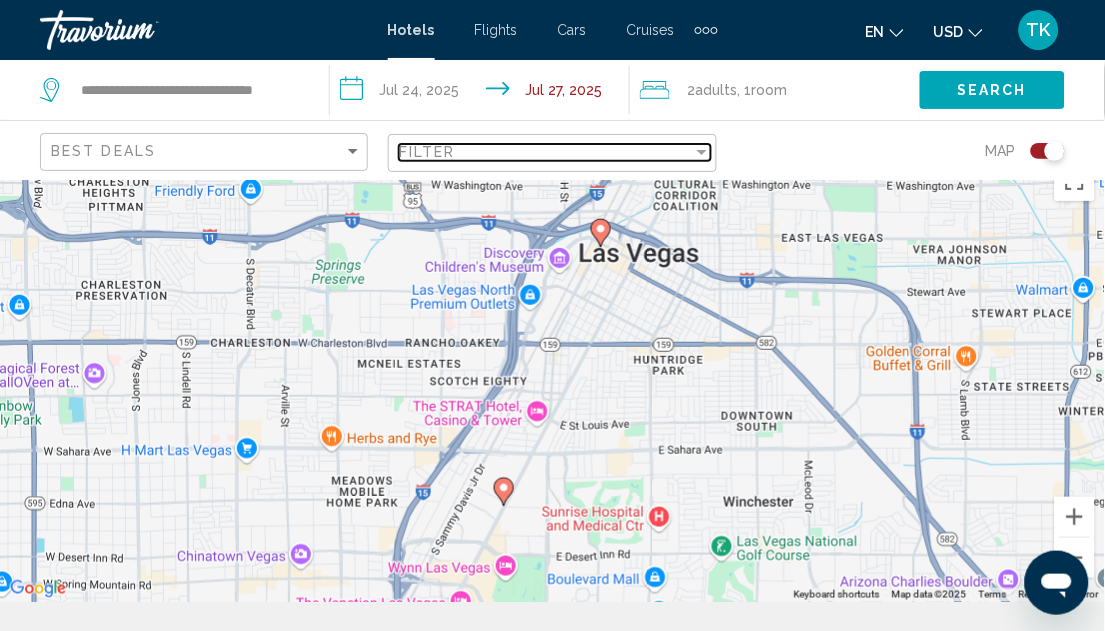 scroll, scrollTop: 0, scrollLeft: 0, axis: both 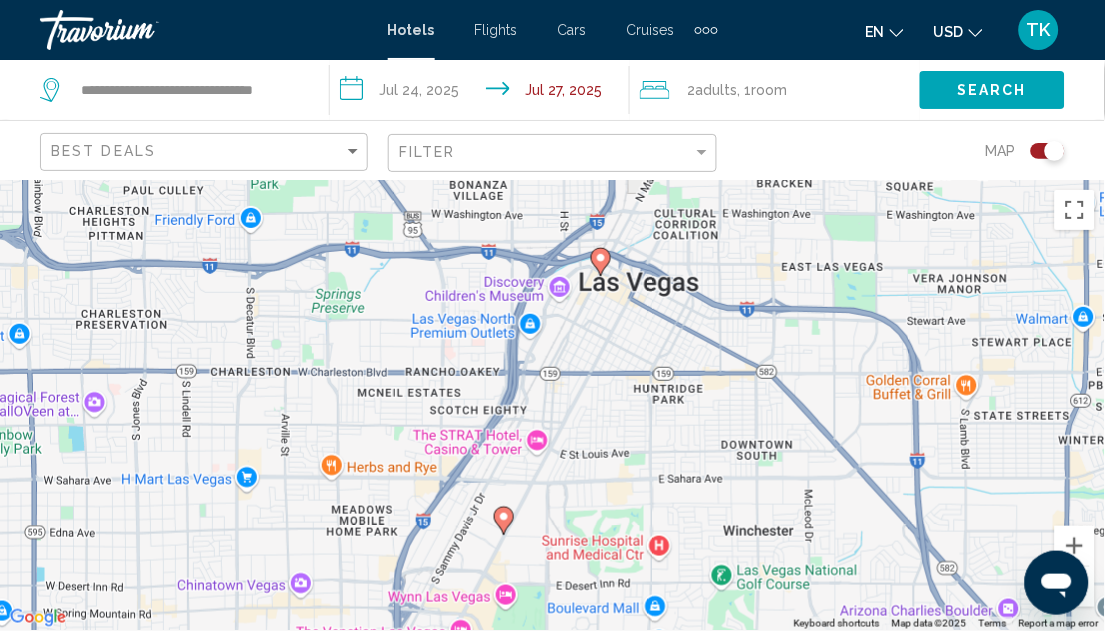 click 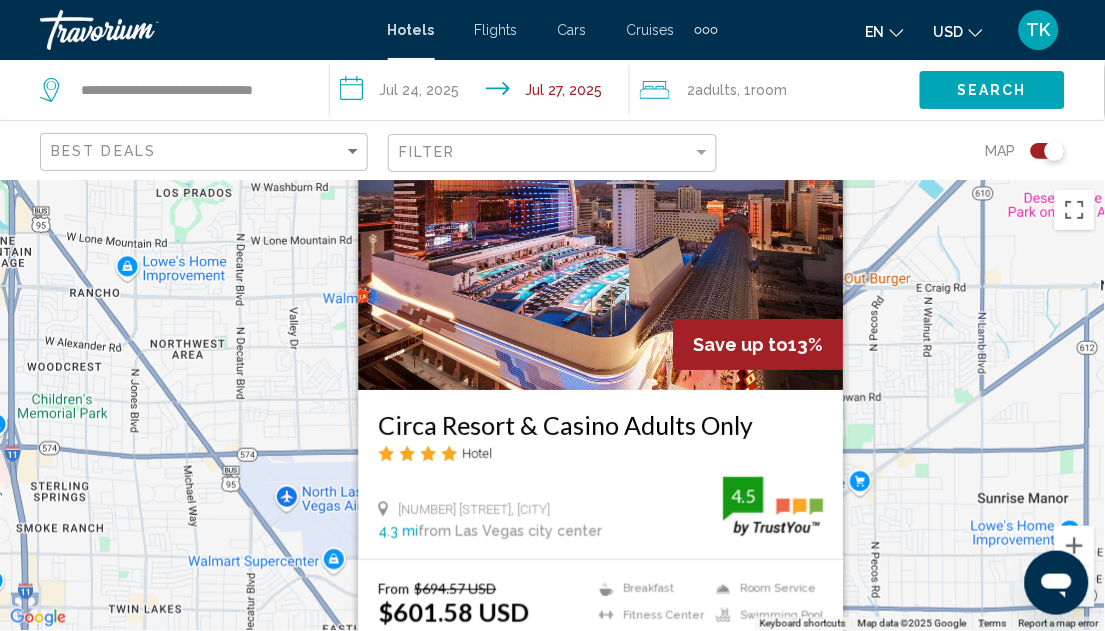 click on "Filter" 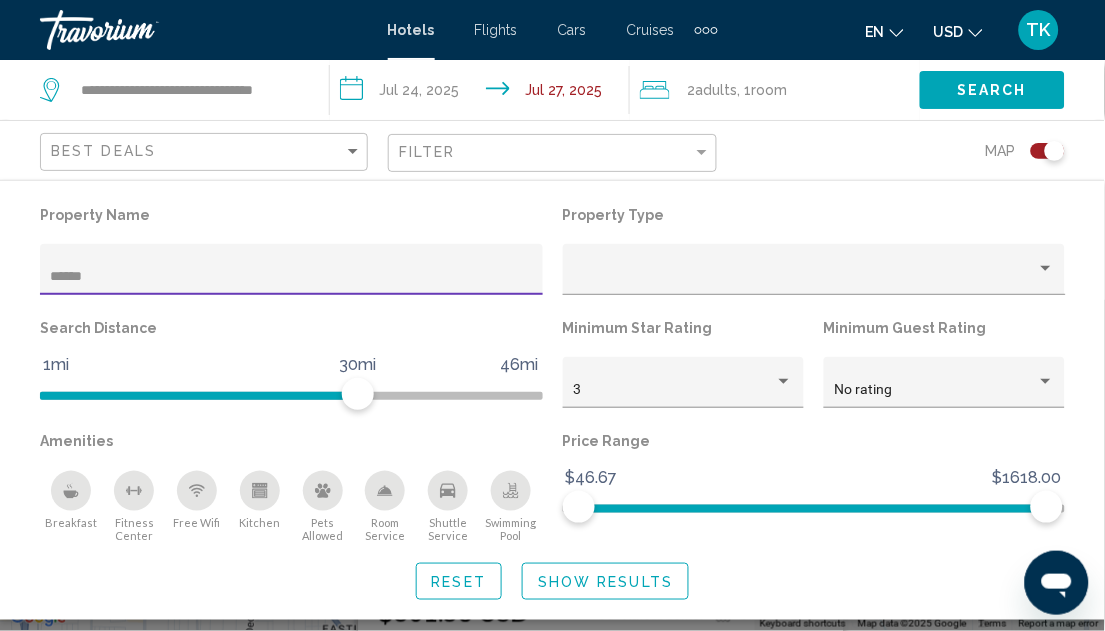 click on "Filter" 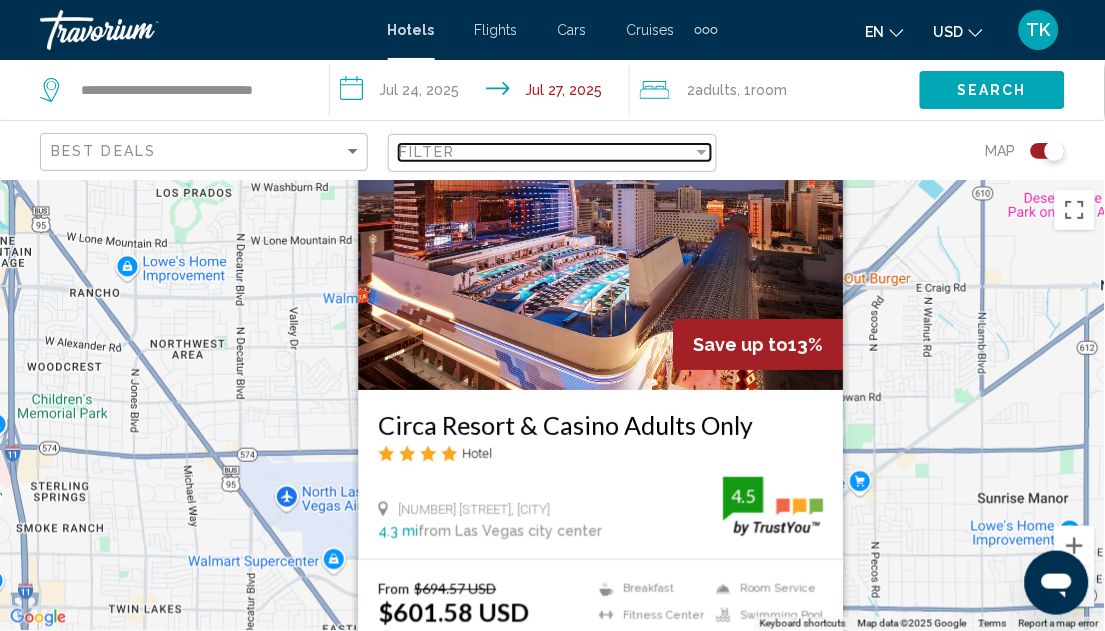 click at bounding box center [702, 152] 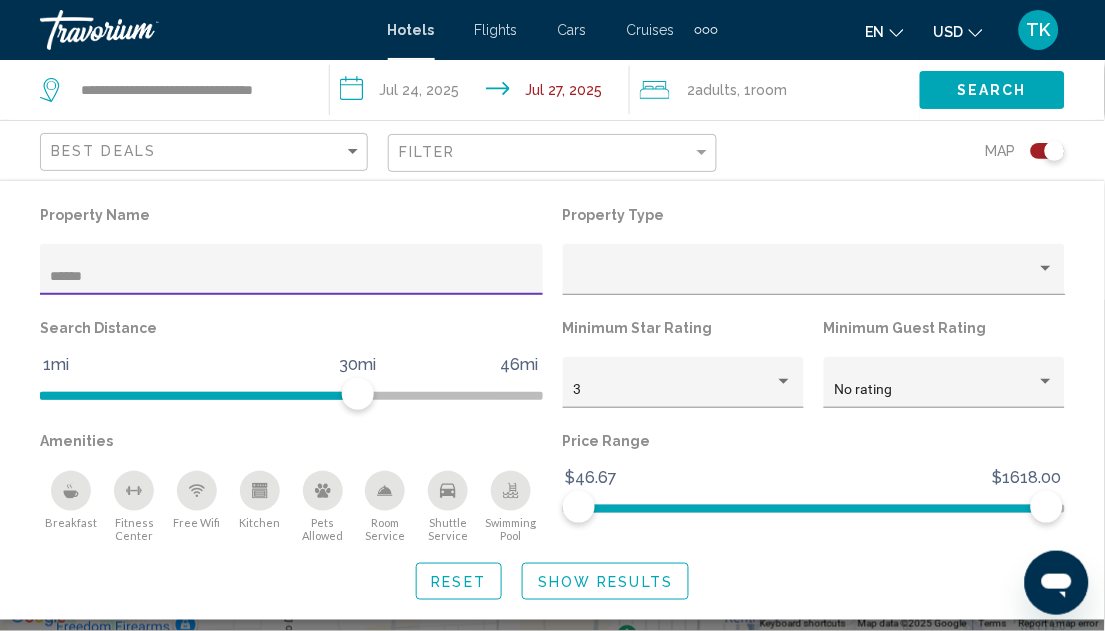 type on "******" 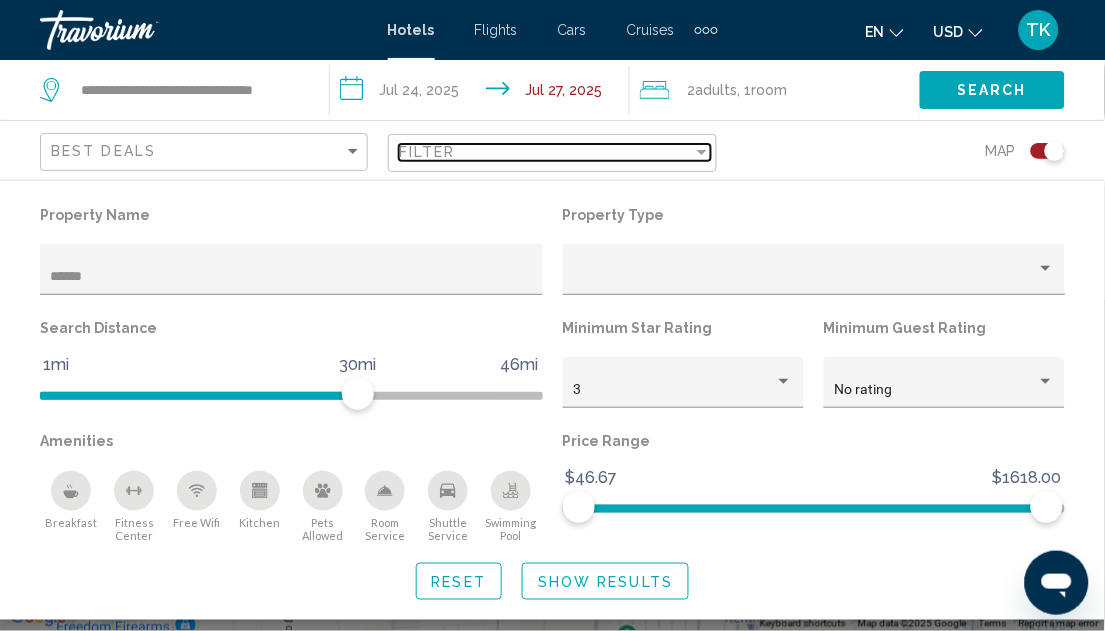 click on "Filter" at bounding box center [545, 152] 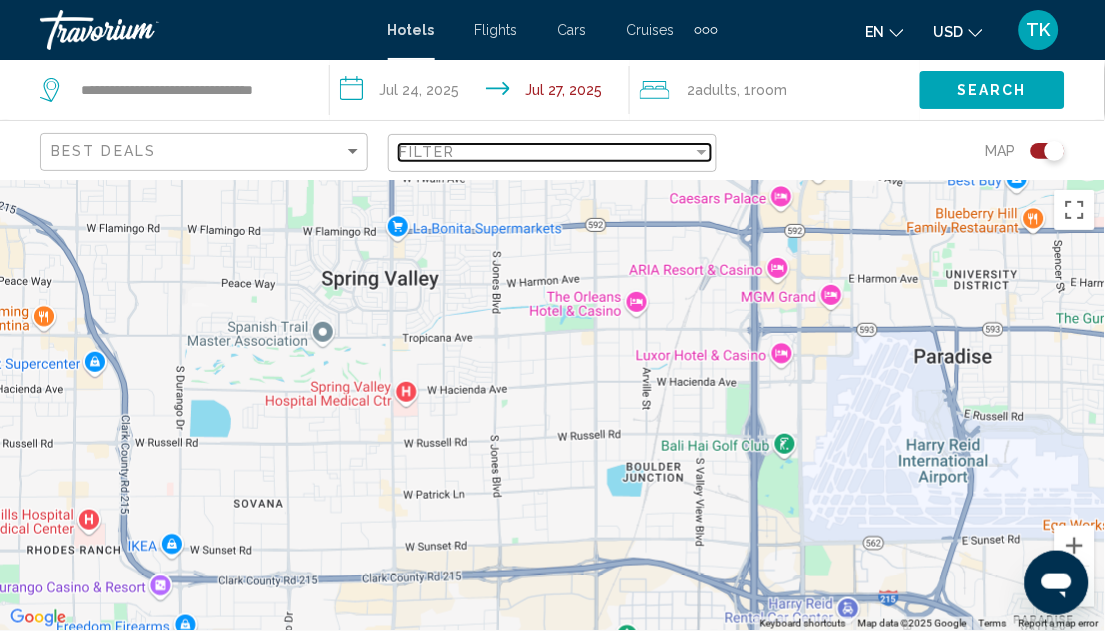 scroll, scrollTop: 0, scrollLeft: 0, axis: both 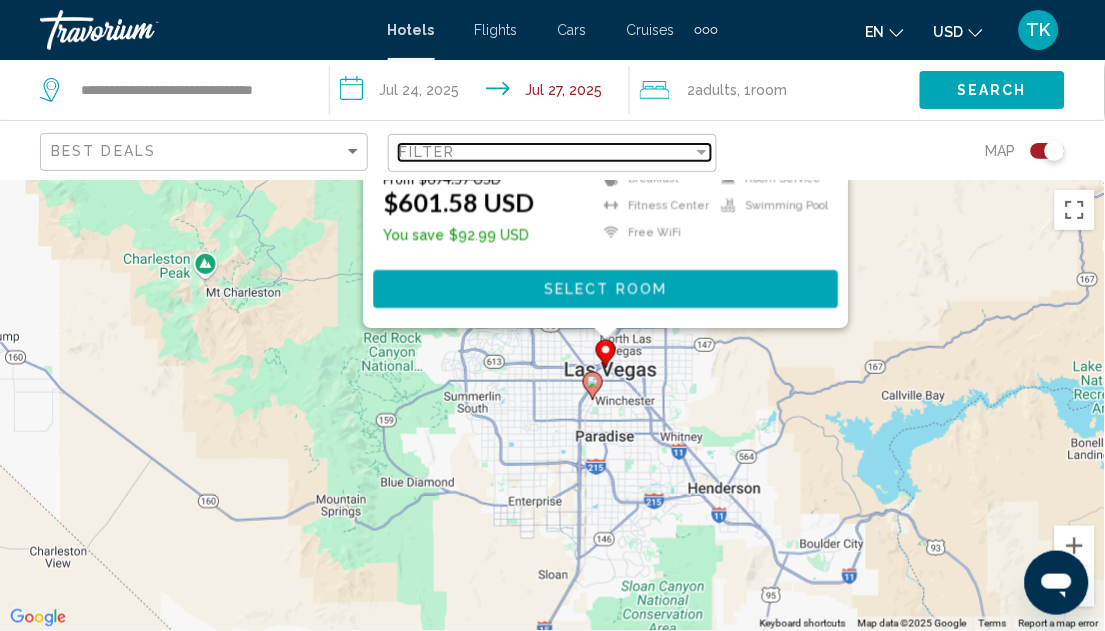 click at bounding box center (702, 152) 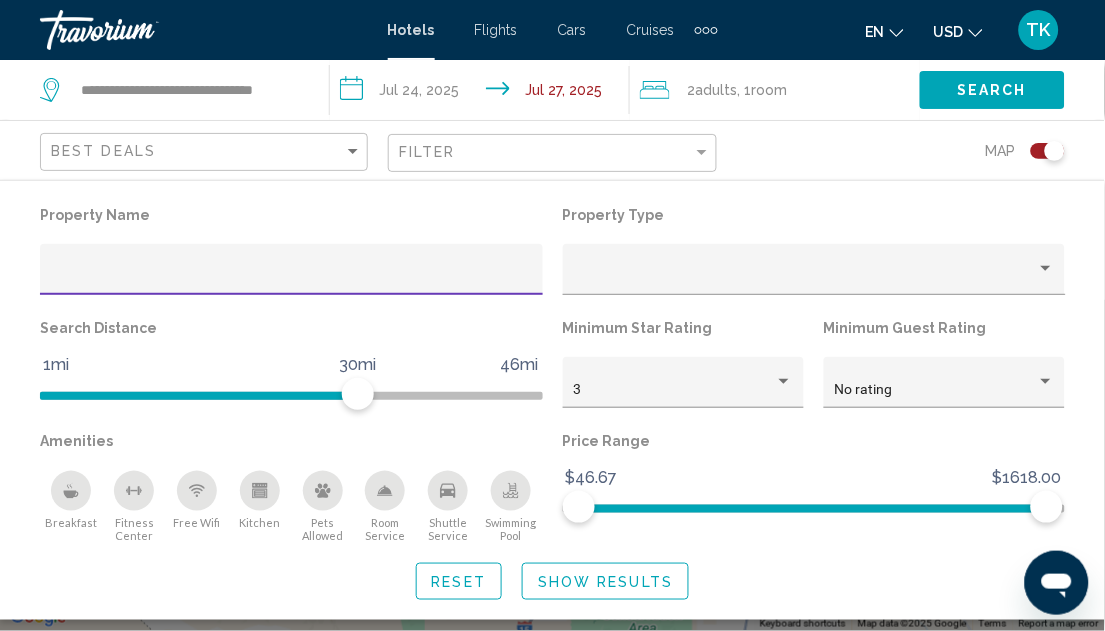 type 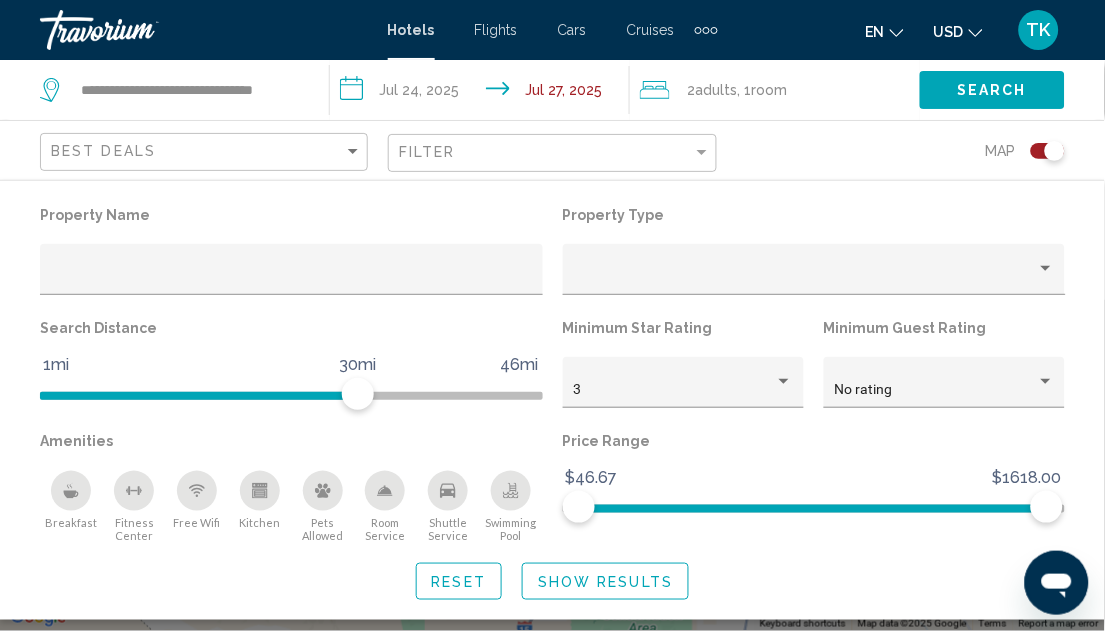 click on "Filter" 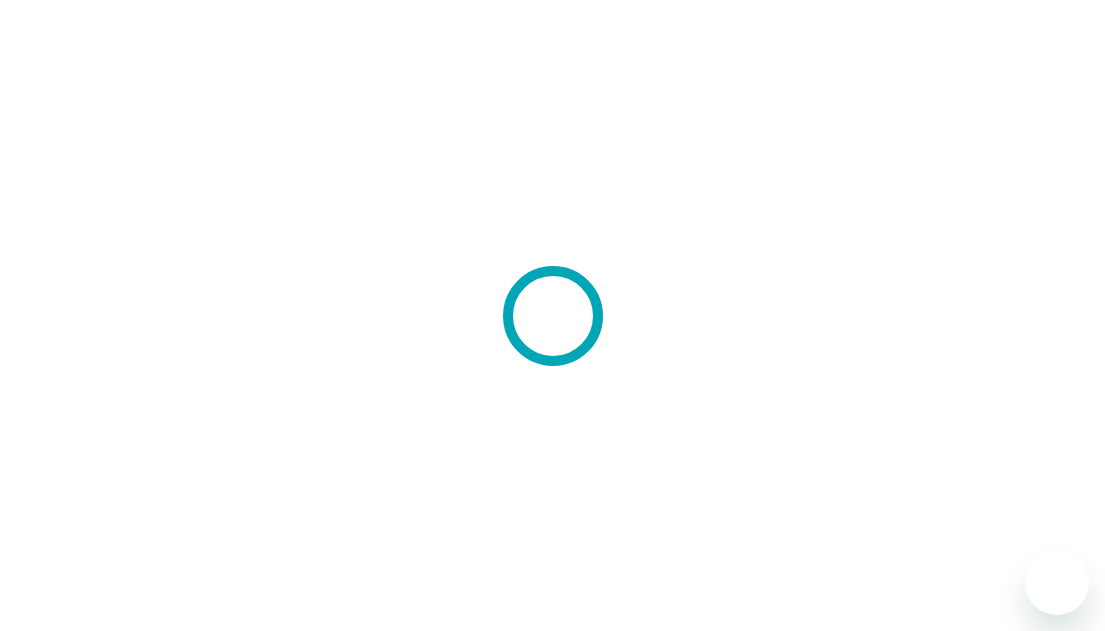 scroll, scrollTop: 0, scrollLeft: 0, axis: both 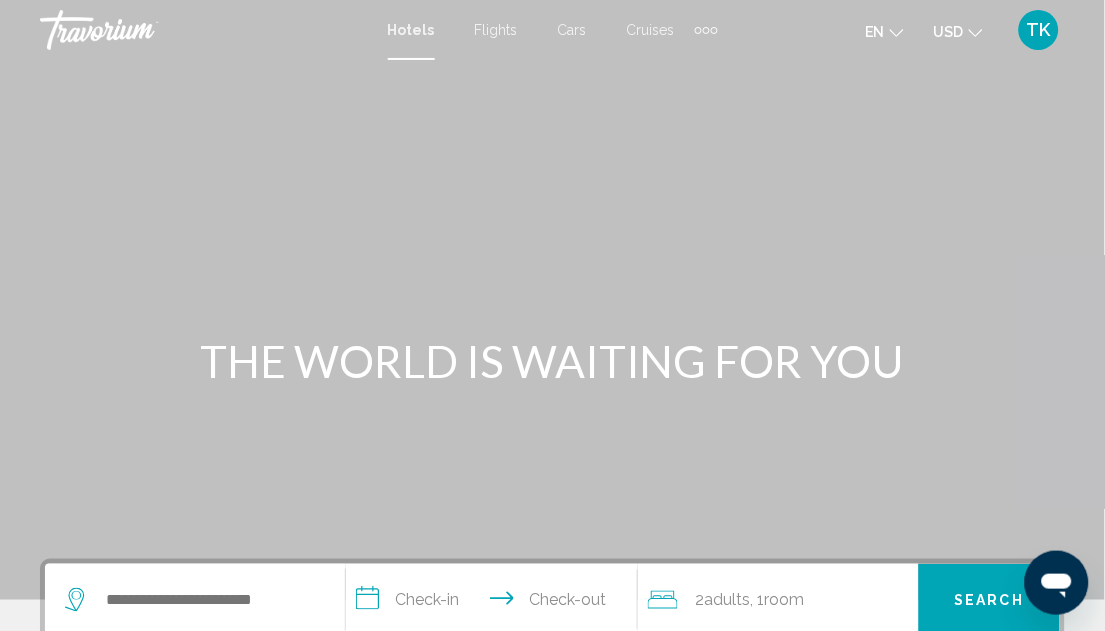click at bounding box center (195, 600) 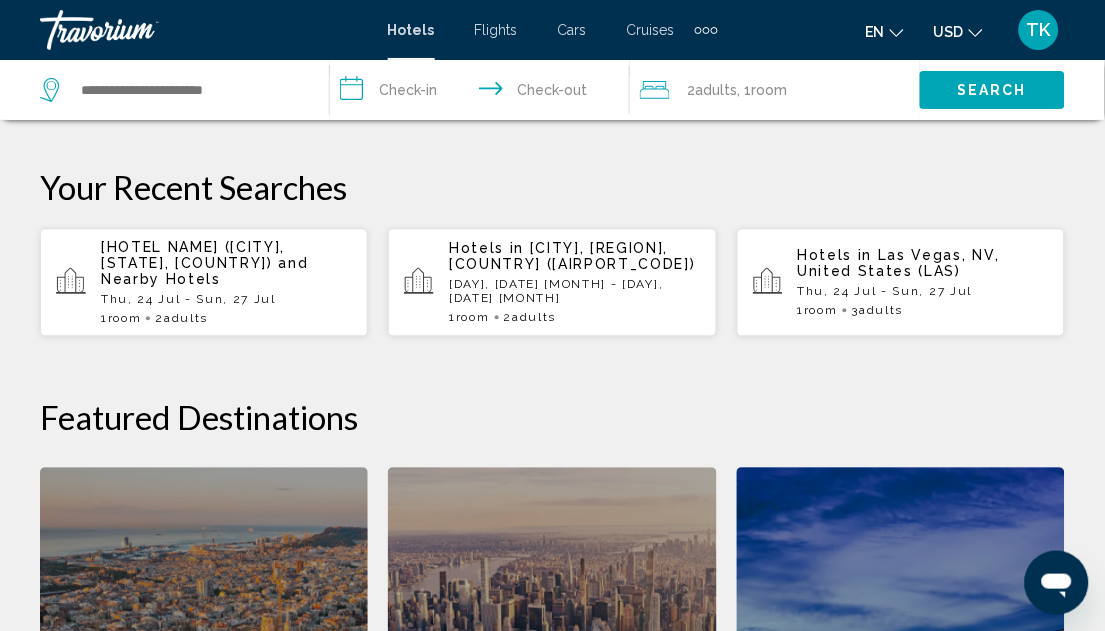 scroll, scrollTop: 1044, scrollLeft: 0, axis: vertical 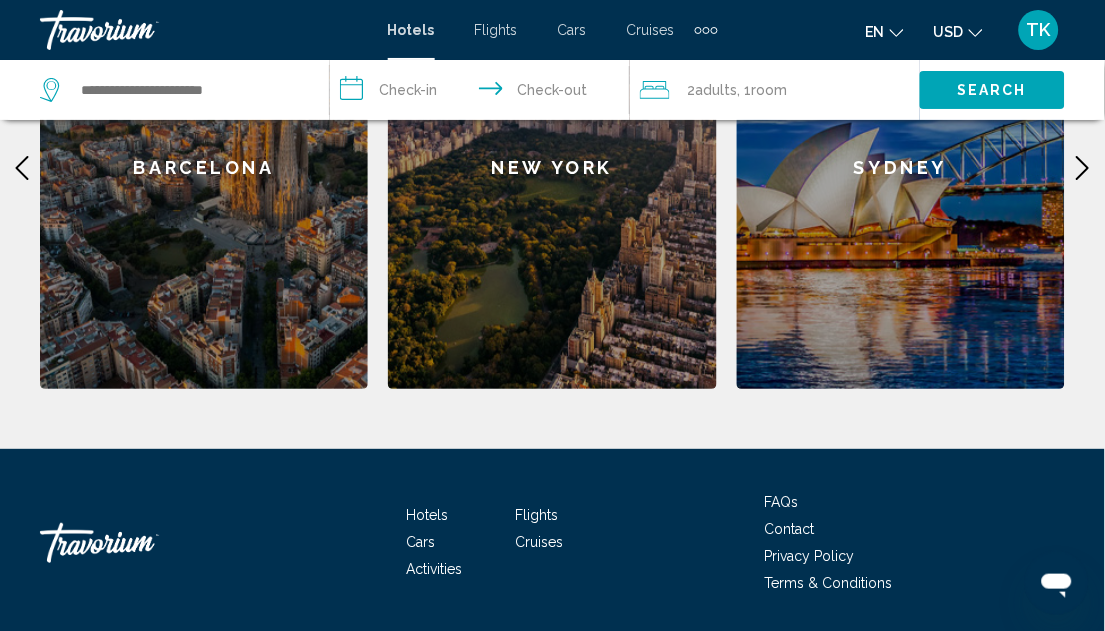 click on "Barcelona" 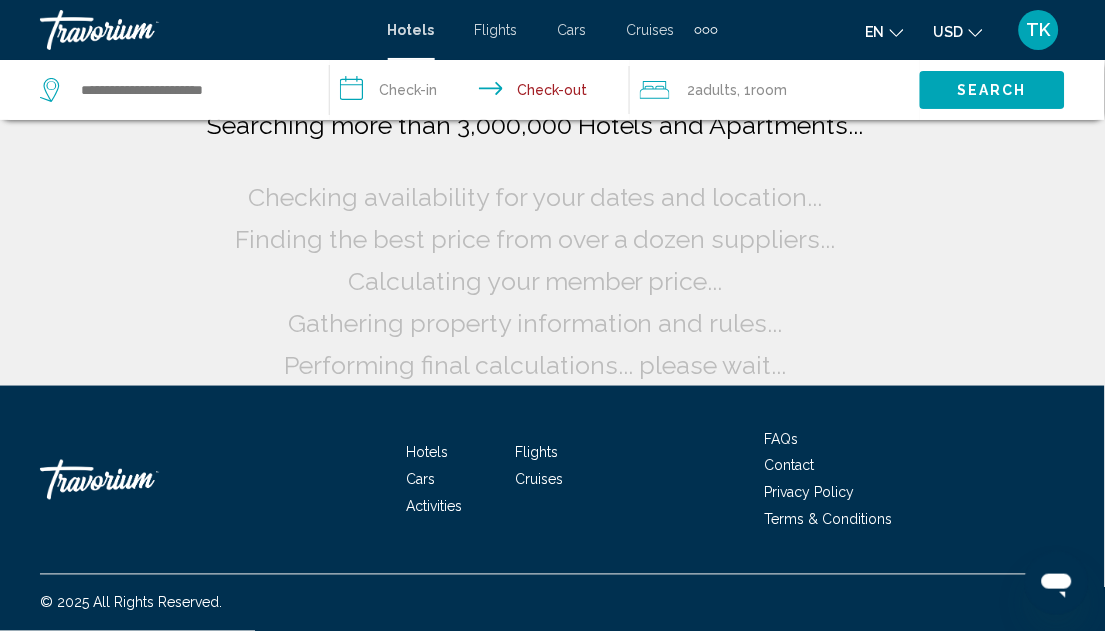 scroll, scrollTop: 0, scrollLeft: 0, axis: both 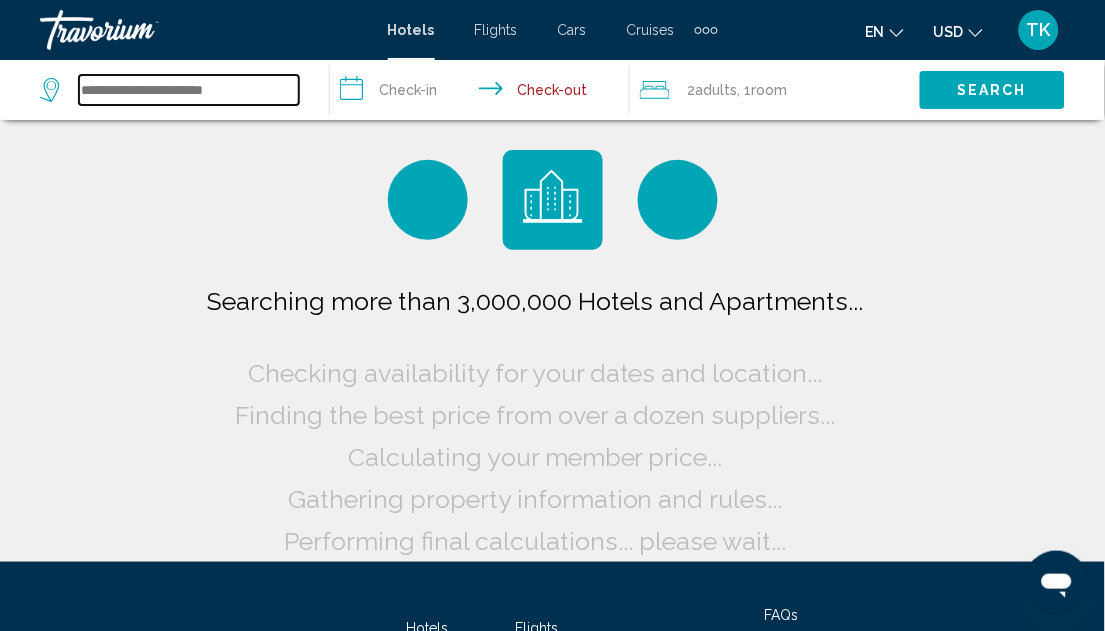 click at bounding box center (189, 90) 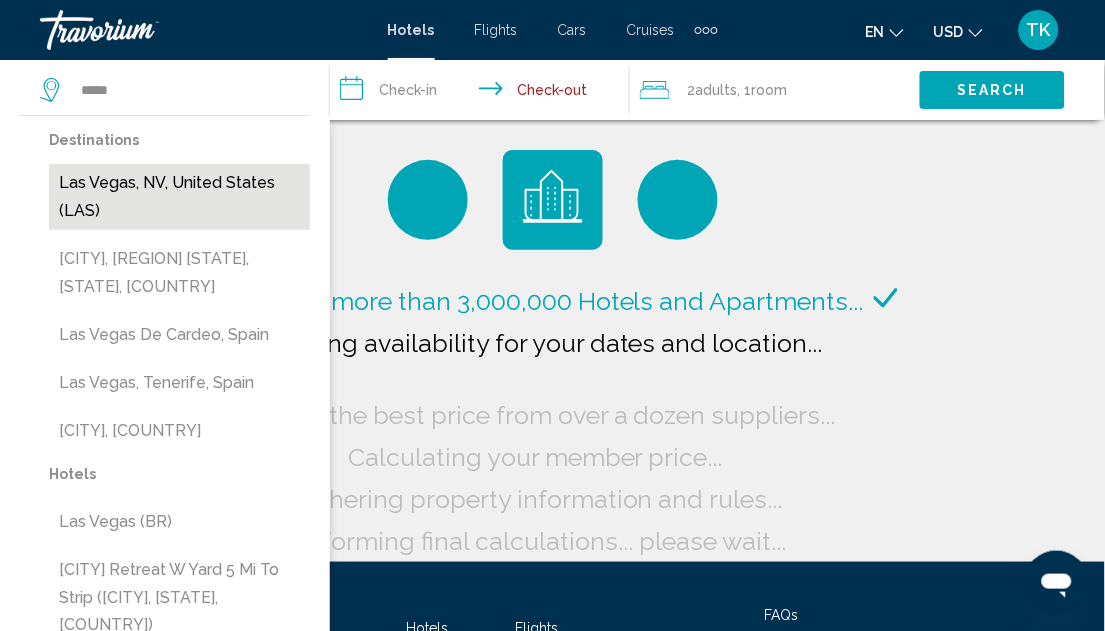 click on "Las Vegas, NV, United States (LAS)" at bounding box center [179, 197] 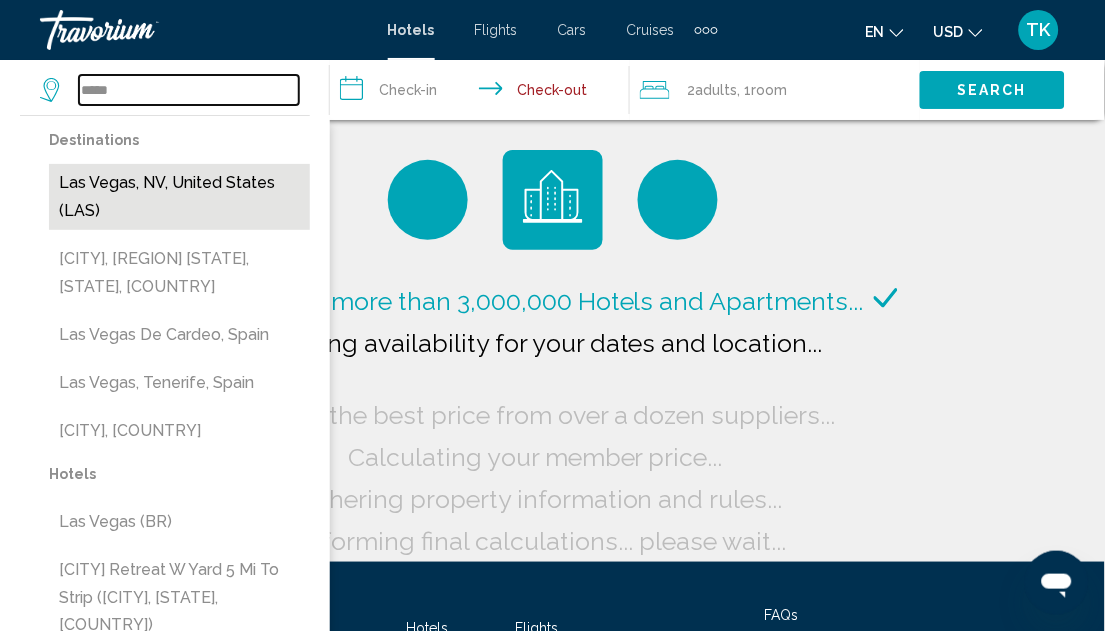 type on "**********" 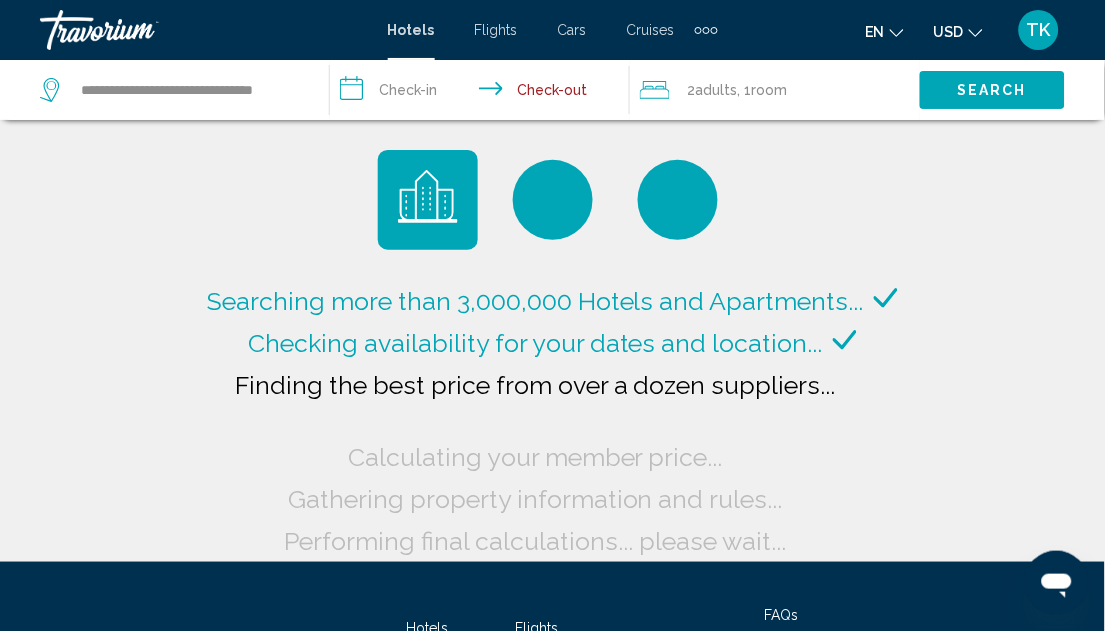 click on "**********" at bounding box center [484, 93] 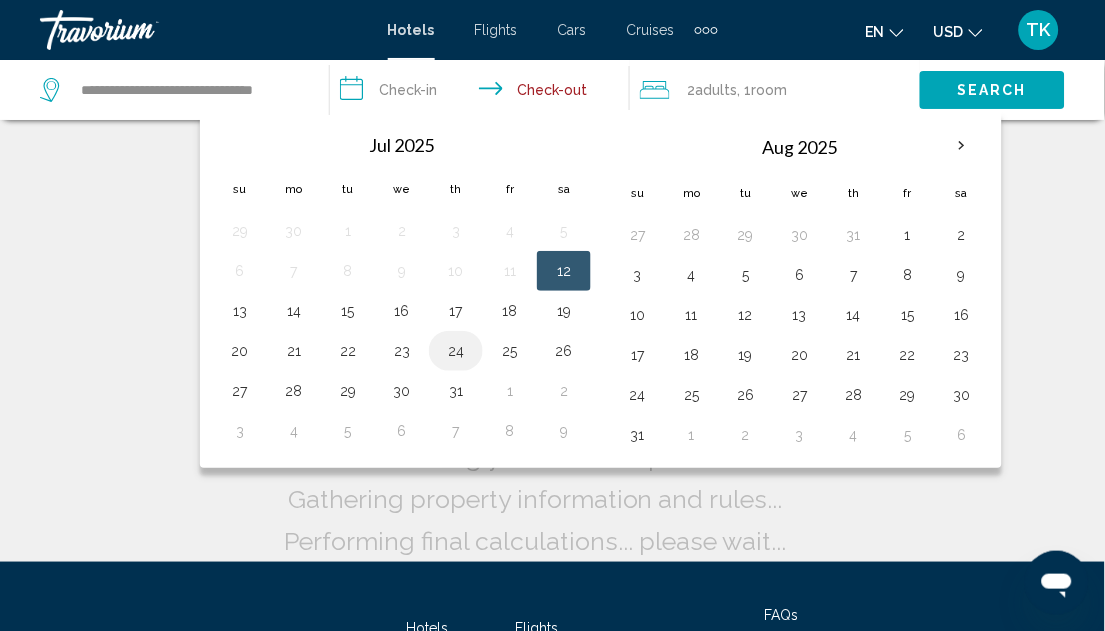 click on "24" at bounding box center (456, 351) 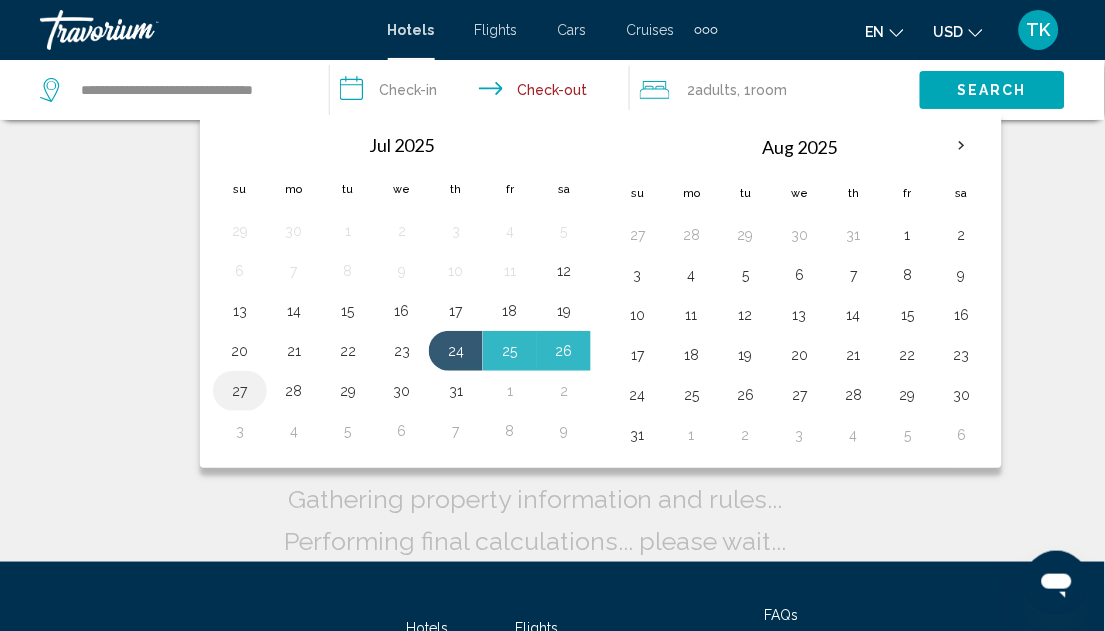 click on "27" at bounding box center [240, 391] 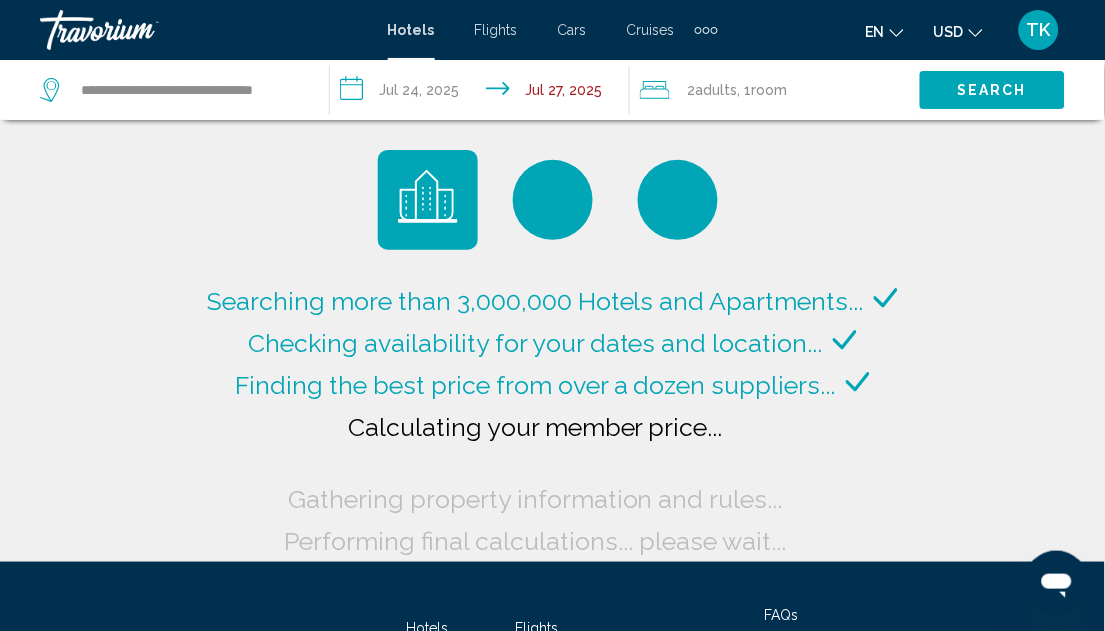 click on "Search" 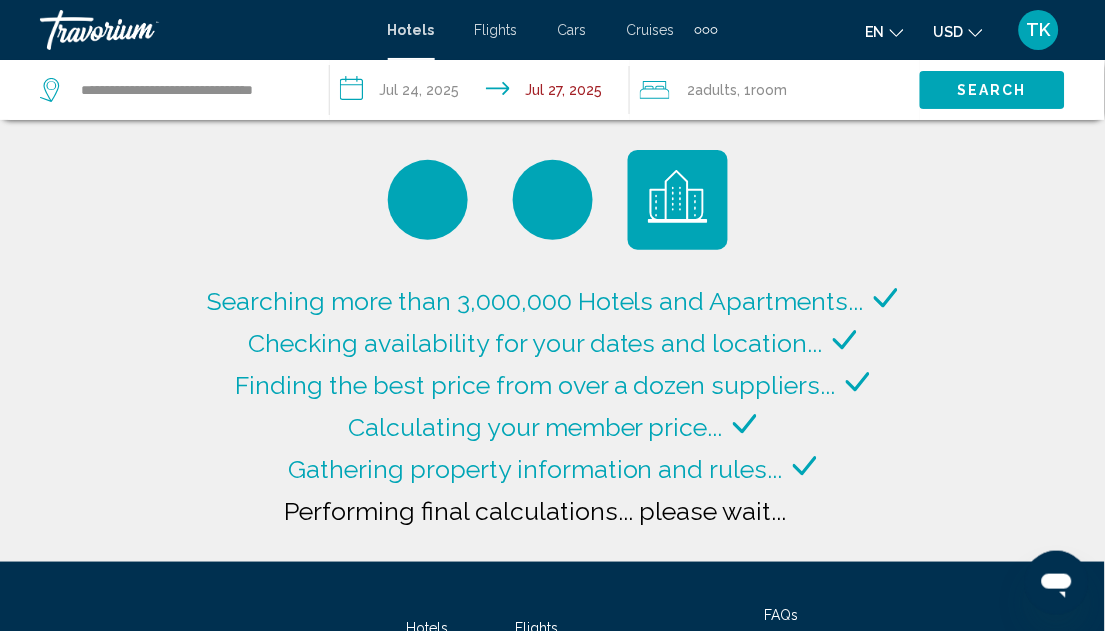 type on "**********" 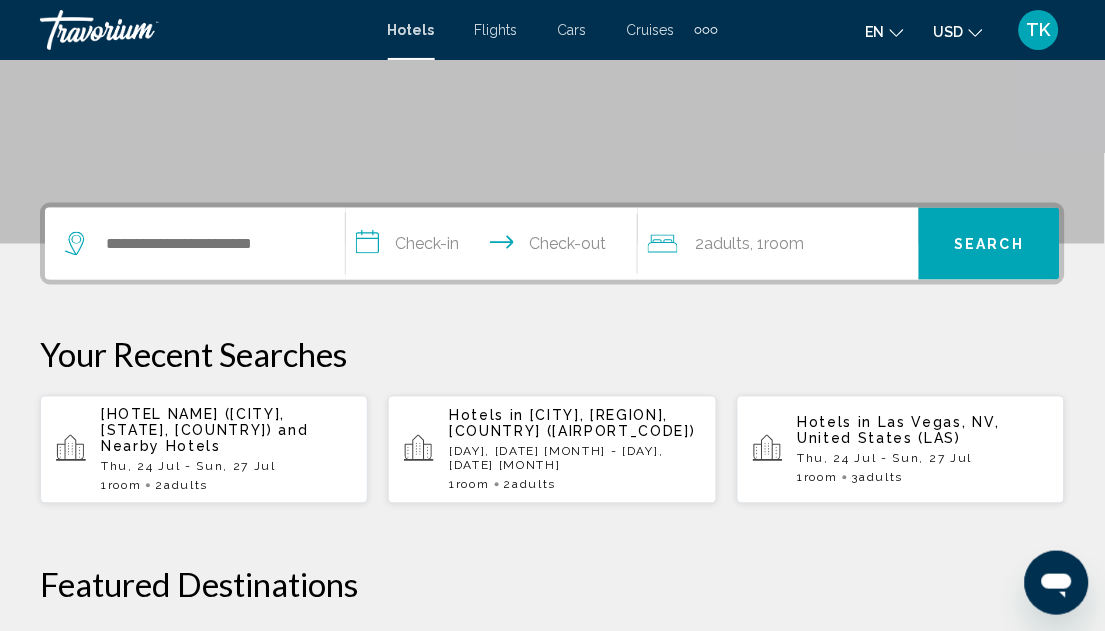 scroll, scrollTop: 360, scrollLeft: 0, axis: vertical 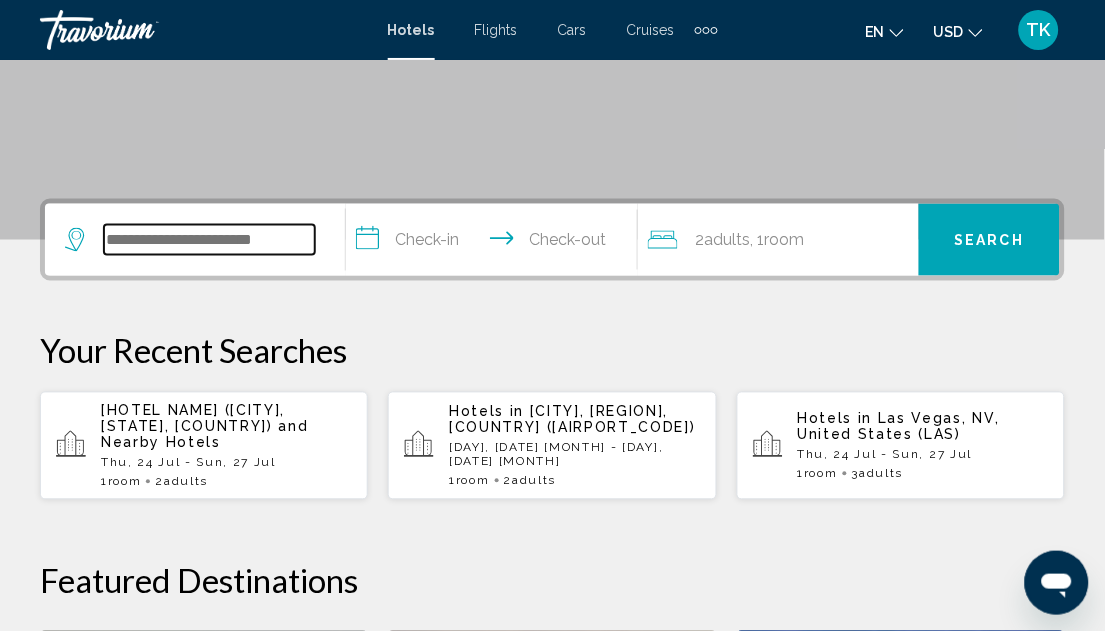 click at bounding box center [209, 240] 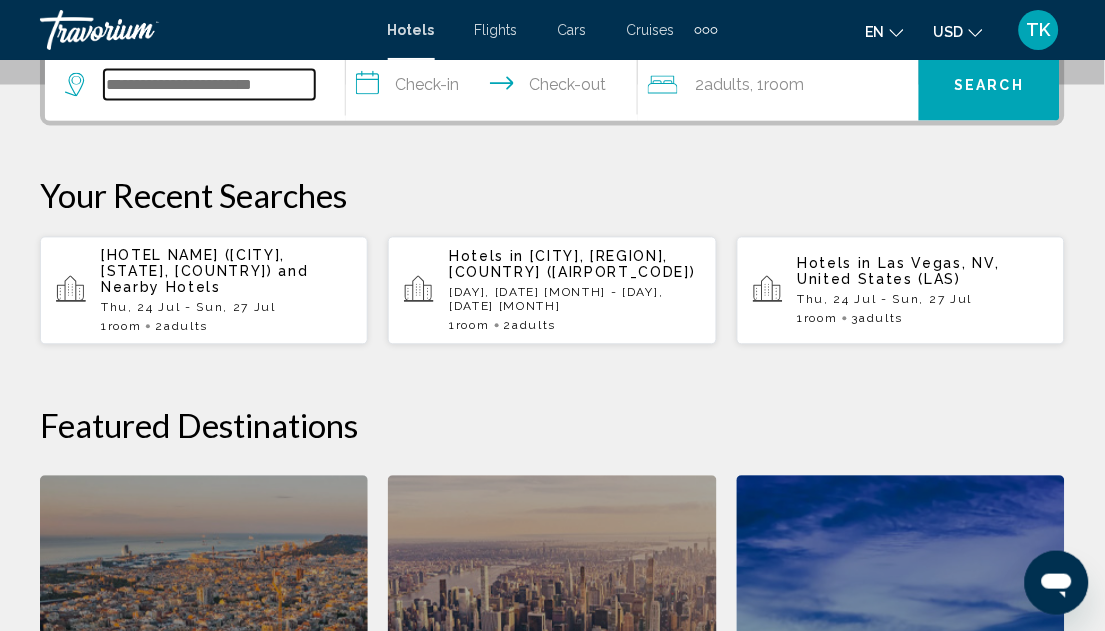 scroll, scrollTop: 523, scrollLeft: 0, axis: vertical 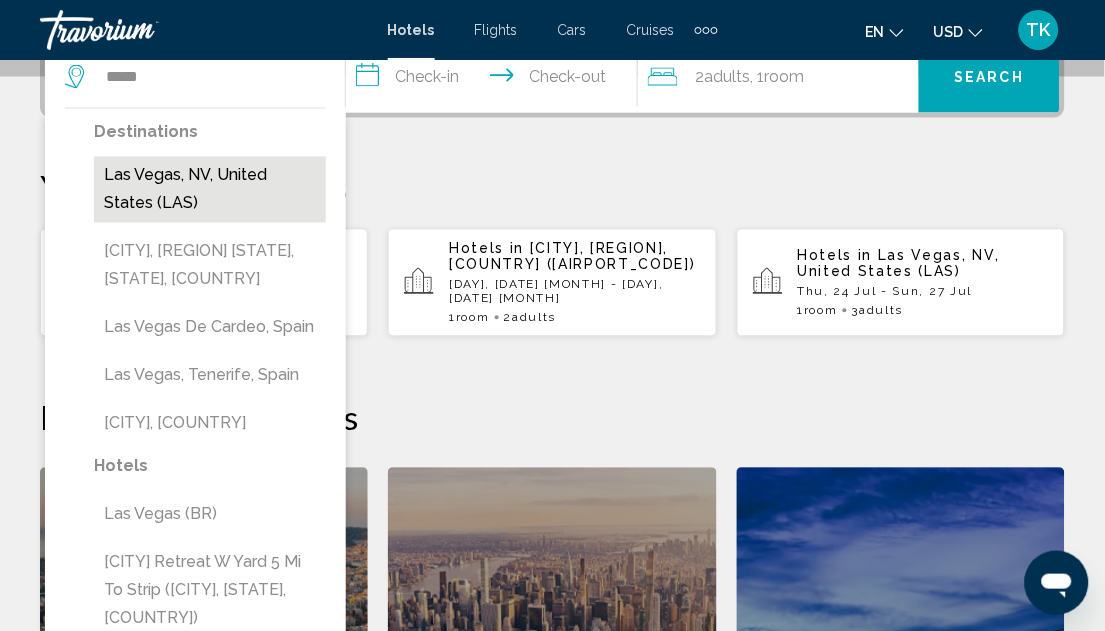 click on "Las Vegas, NV, United States (LAS)" at bounding box center (210, 190) 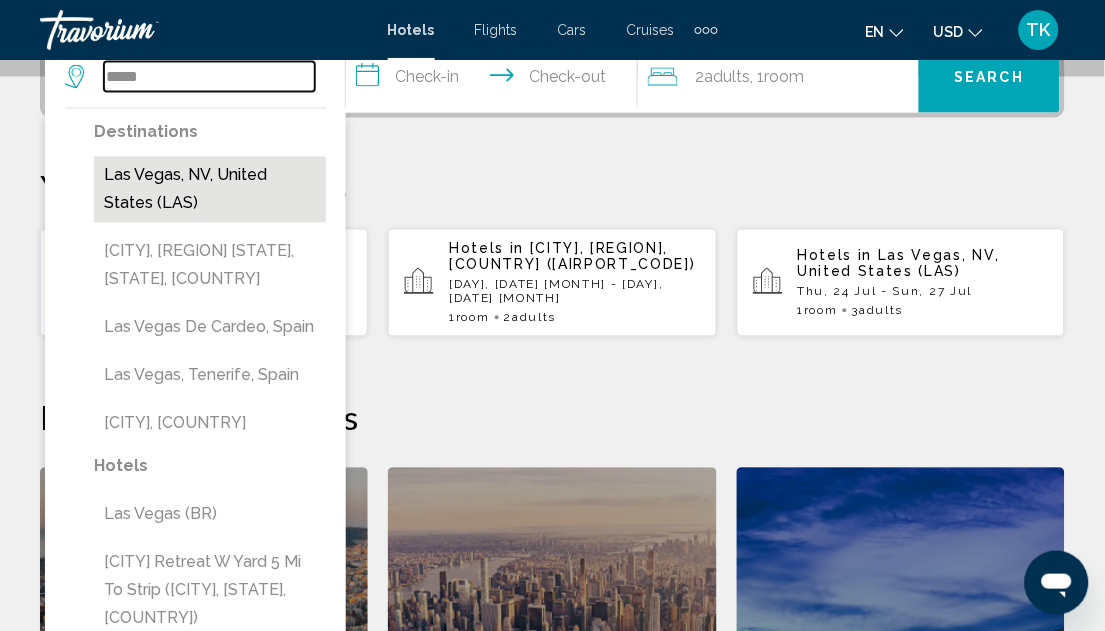 type on "**********" 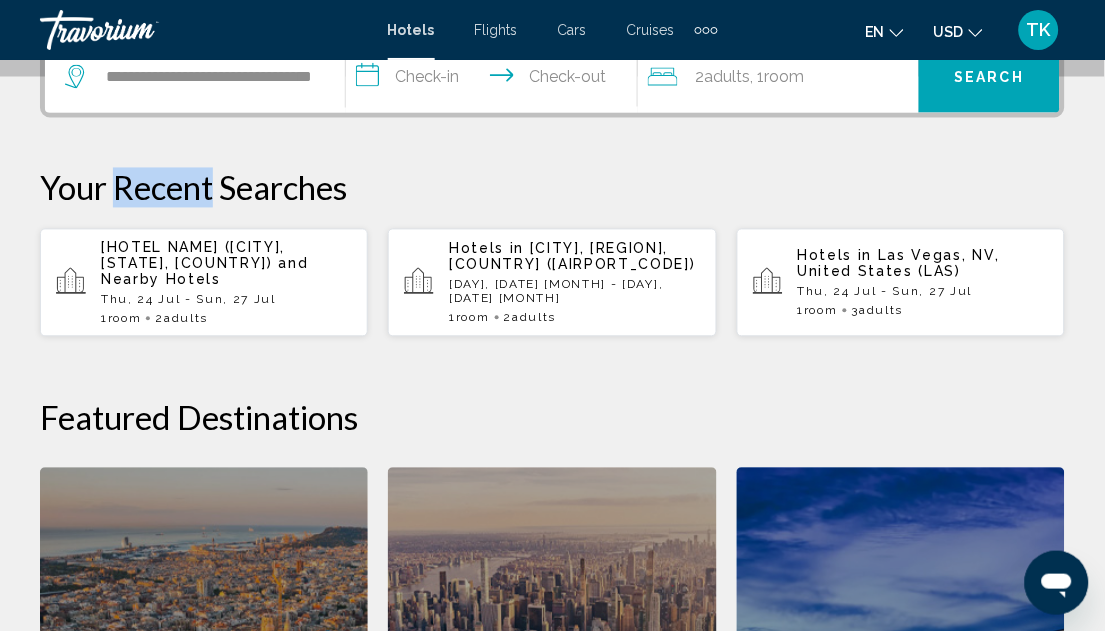 click on "Your Recent Searches" at bounding box center (552, 188) 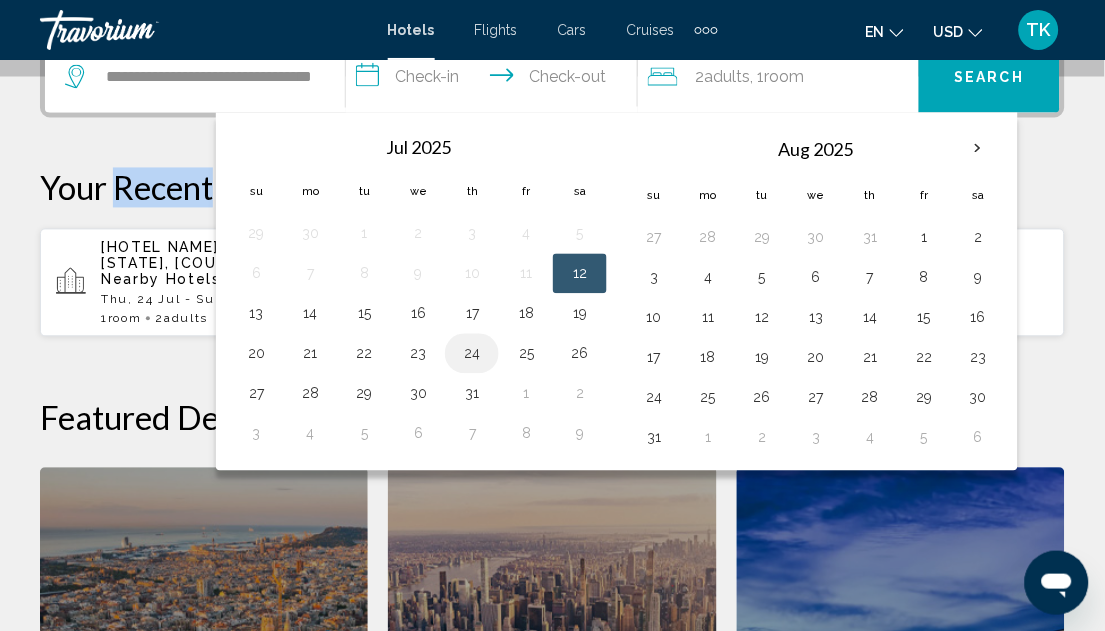 click on "24" at bounding box center [472, 354] 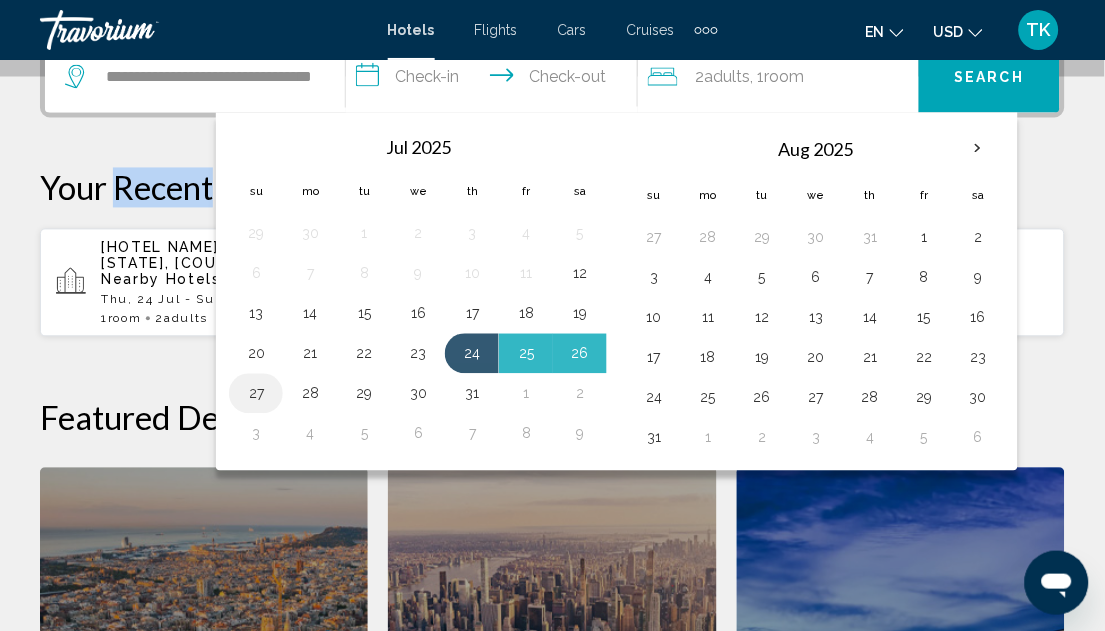 click on "27" at bounding box center [256, 394] 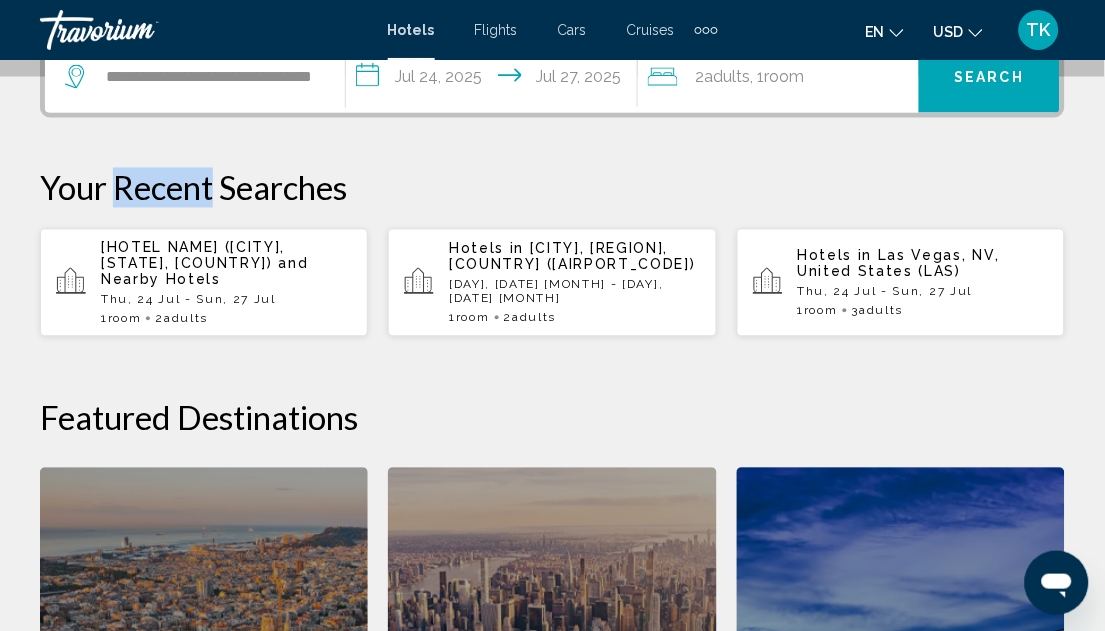 click on "Search" at bounding box center [989, 77] 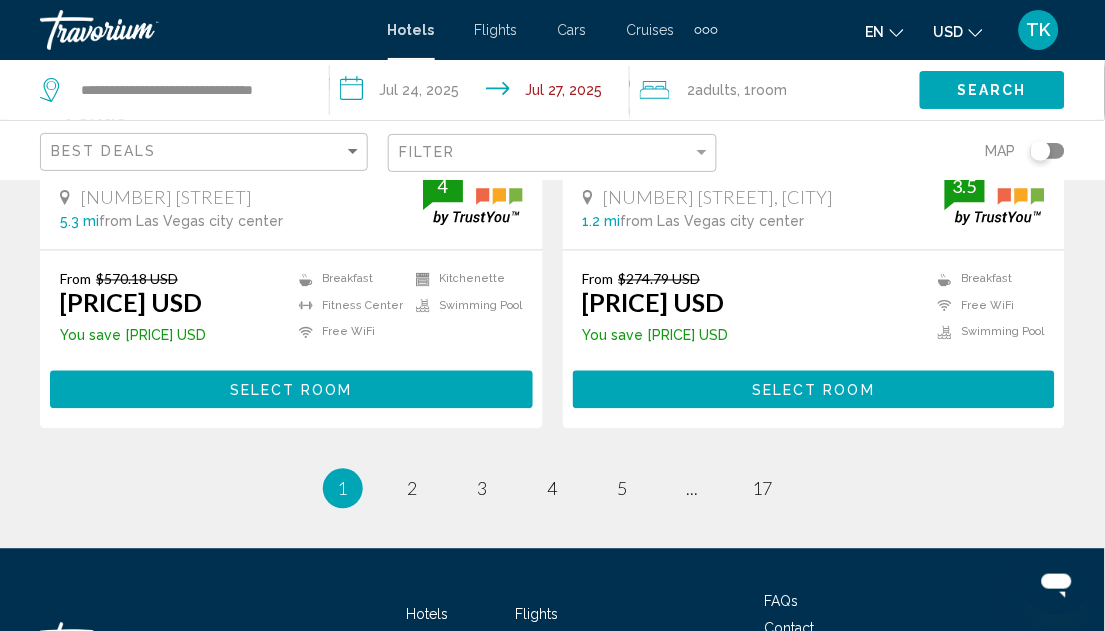 scroll, scrollTop: 4191, scrollLeft: 0, axis: vertical 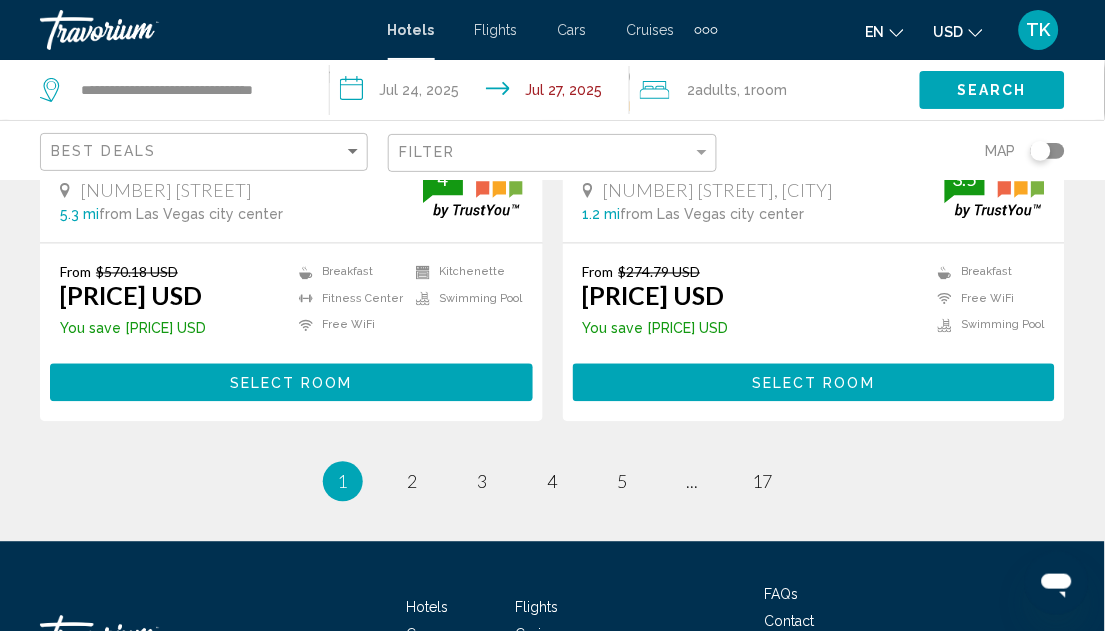 click at bounding box center [814, -122] 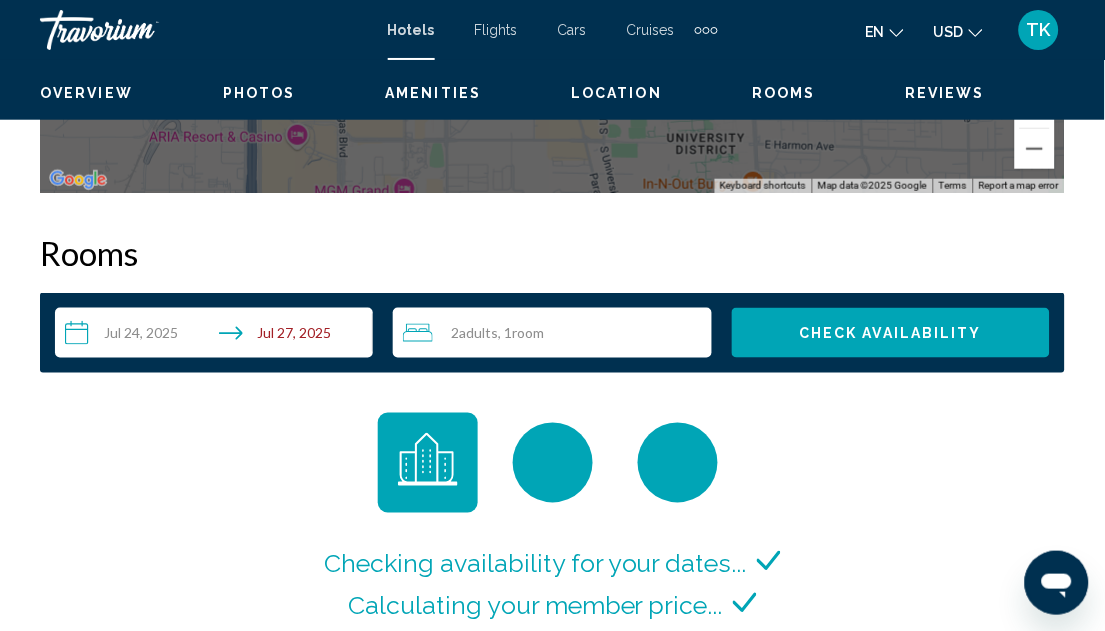 scroll, scrollTop: 2804, scrollLeft: 0, axis: vertical 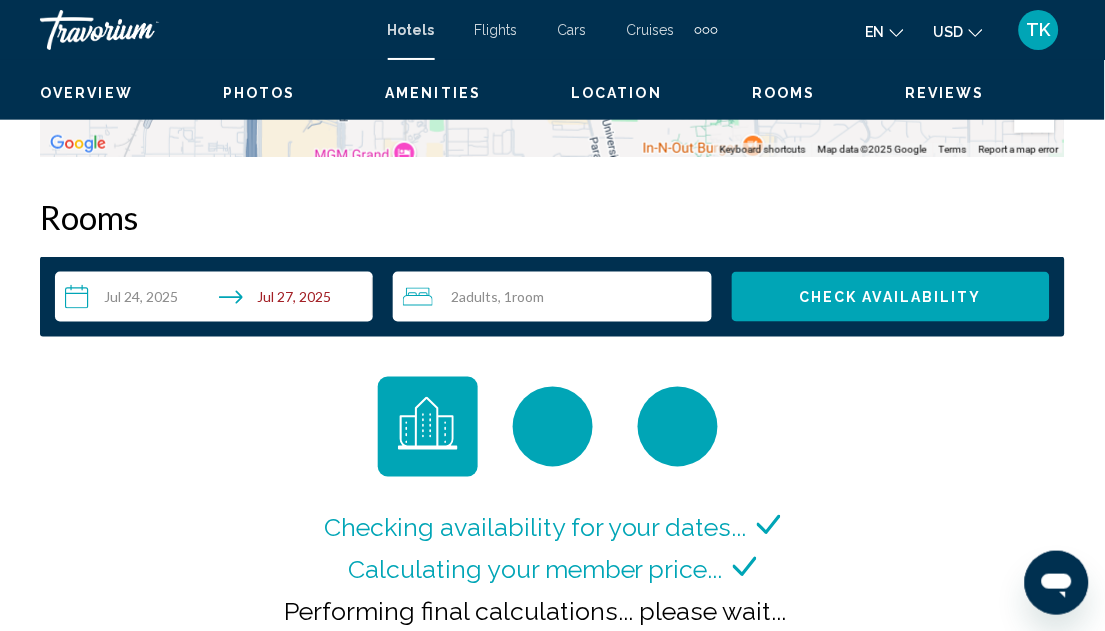 click on "To activate drag with keyboard, press Alt + Enter. Once in keyboard drag state, use the arrow keys to move the marker. To complete the drag, press the Enter key. To cancel, press Escape." at bounding box center (552, -143) 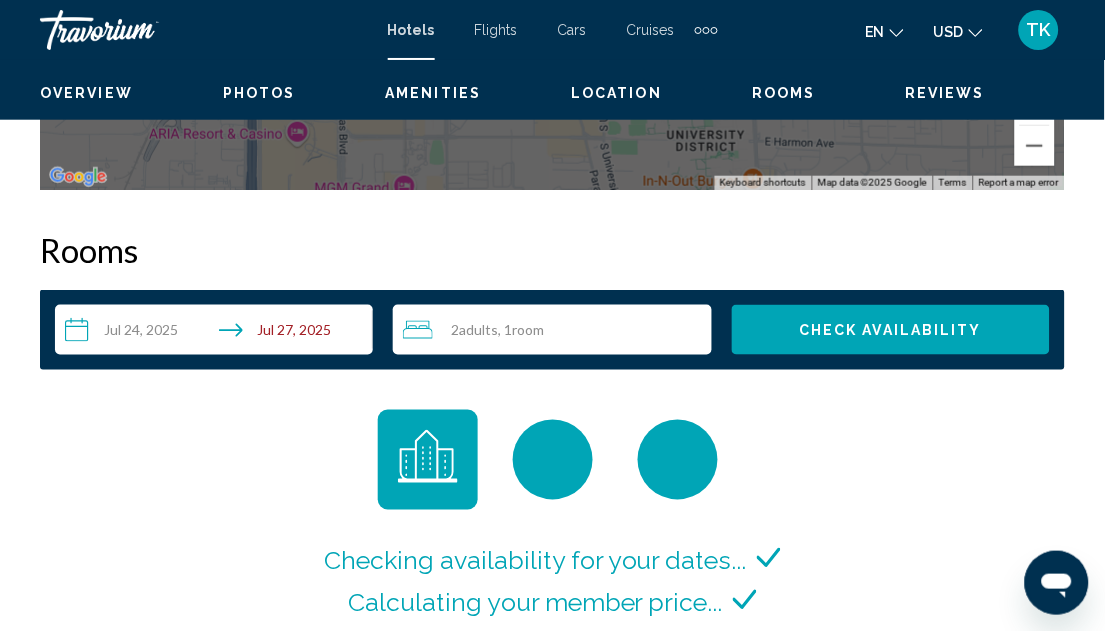 scroll, scrollTop: 2770, scrollLeft: 0, axis: vertical 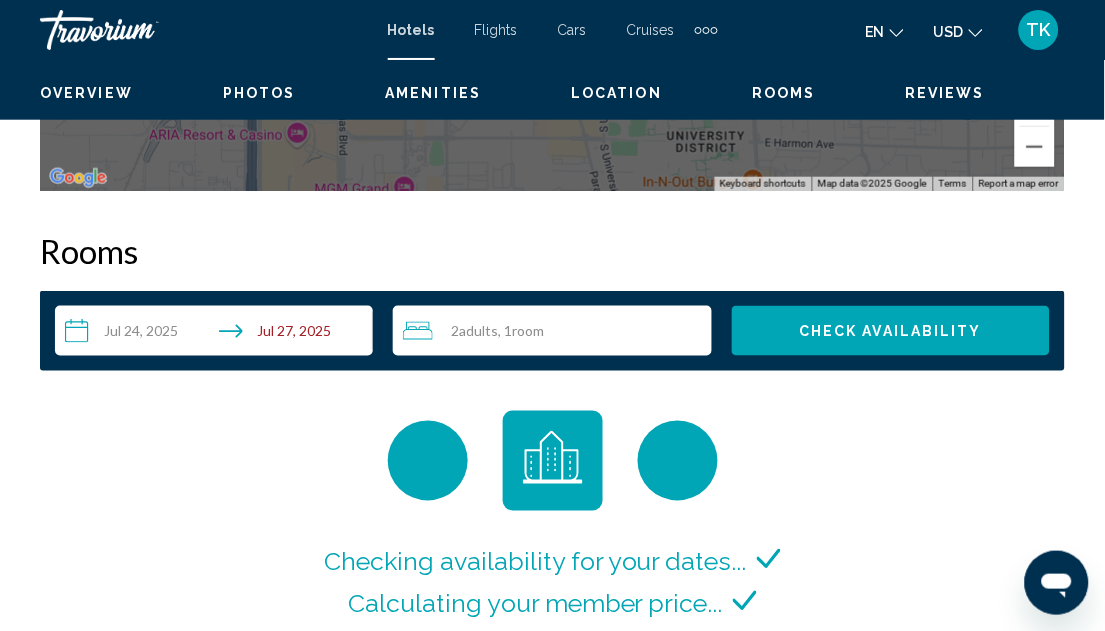 click on "To activate drag with keyboard, press Alt + Enter. Once in keyboard drag state, use the arrow keys to move the marker. To complete the drag, press the Enter key. To cancel, press Escape." at bounding box center (552, -109) 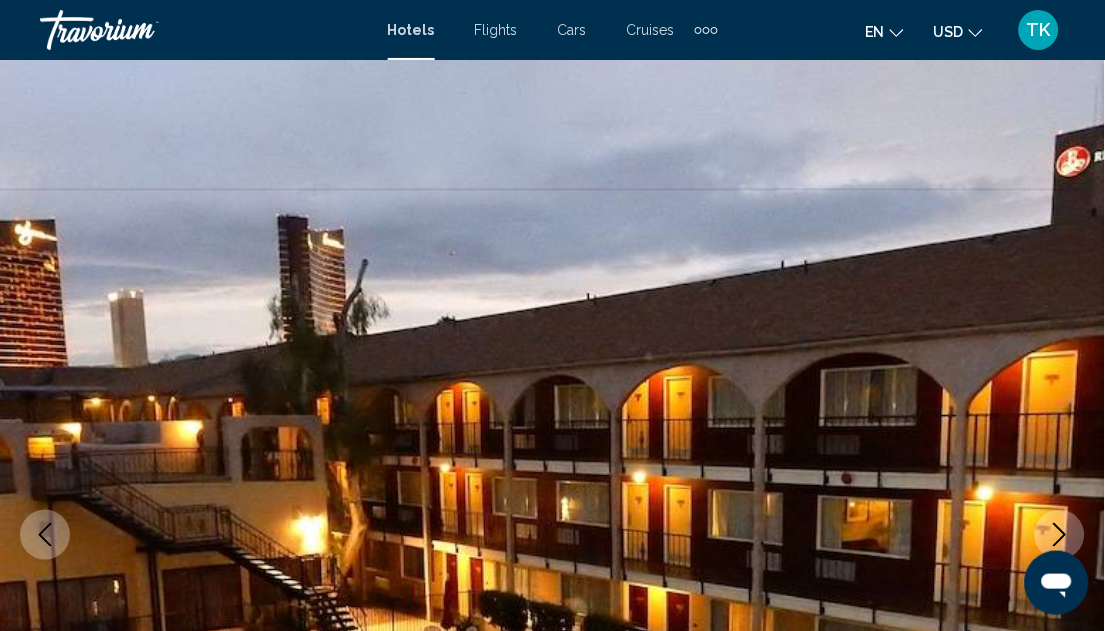 scroll, scrollTop: 0, scrollLeft: 0, axis: both 